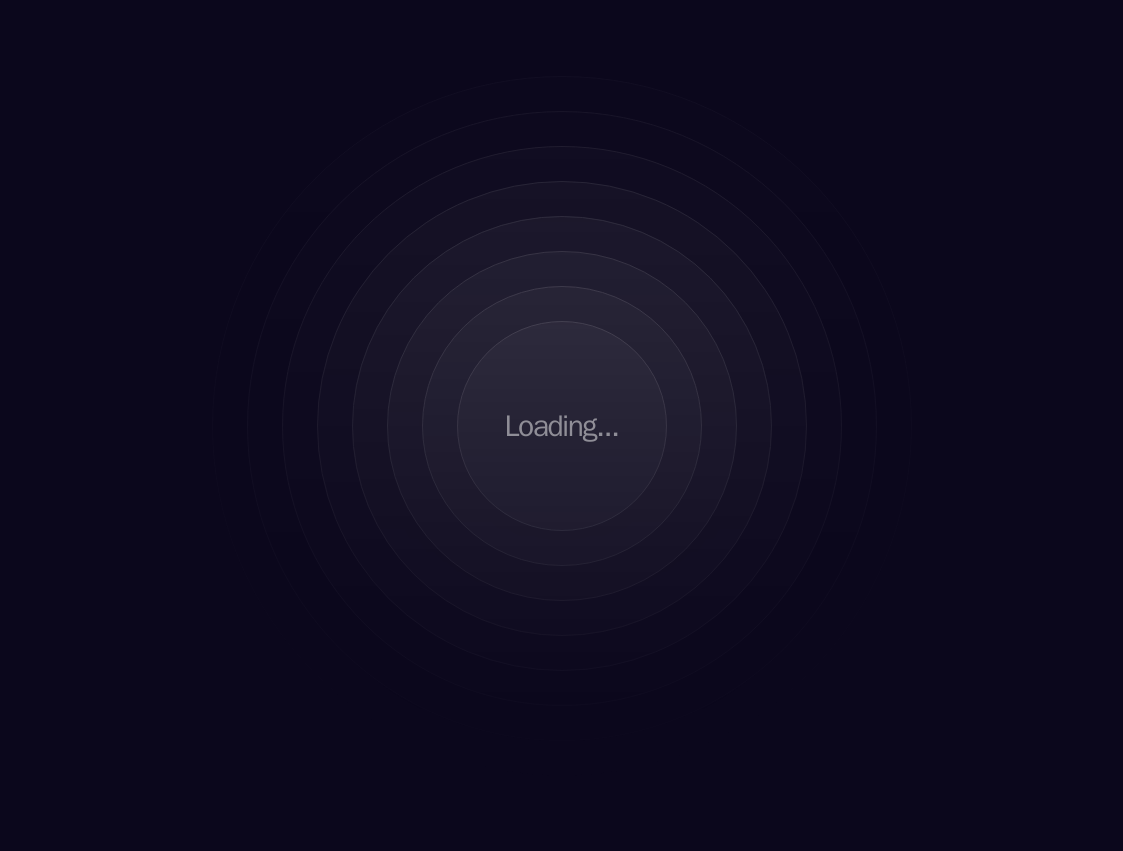 scroll, scrollTop: 0, scrollLeft: 0, axis: both 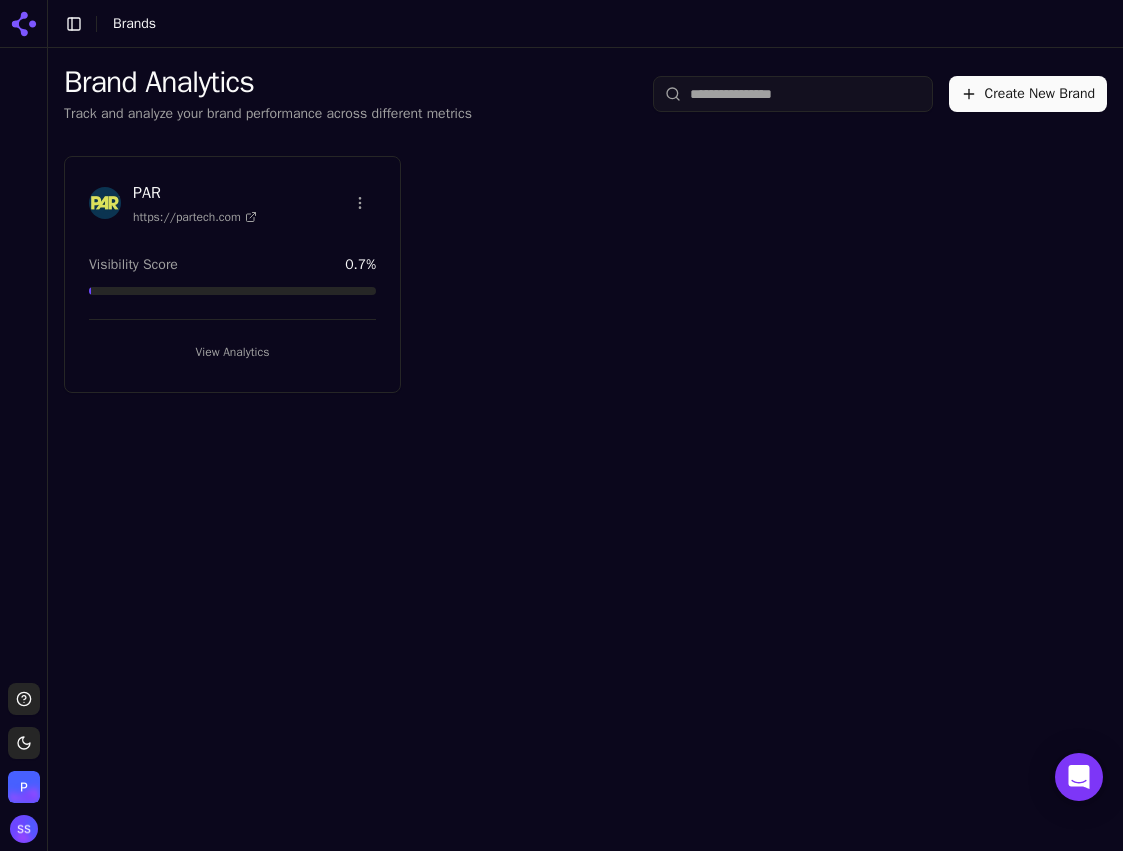 click on "View Analytics" at bounding box center (232, 352) 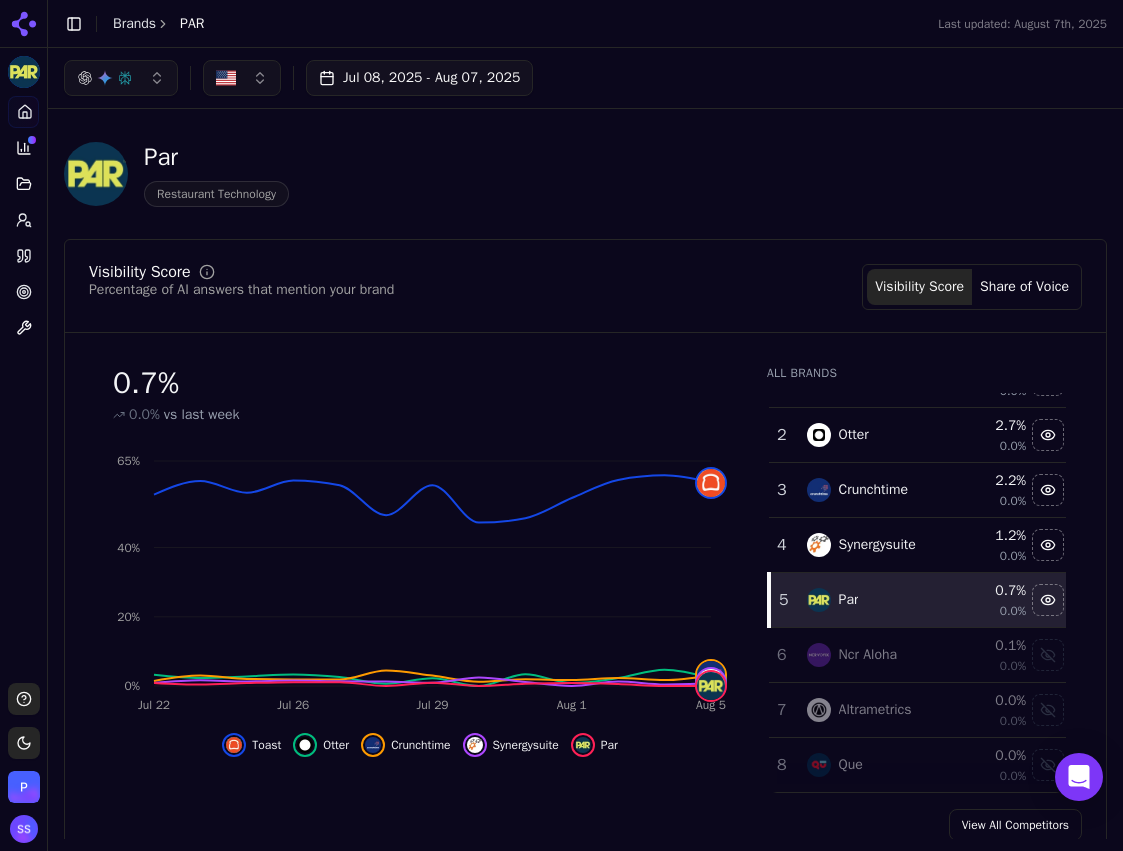 scroll, scrollTop: 37, scrollLeft: 0, axis: vertical 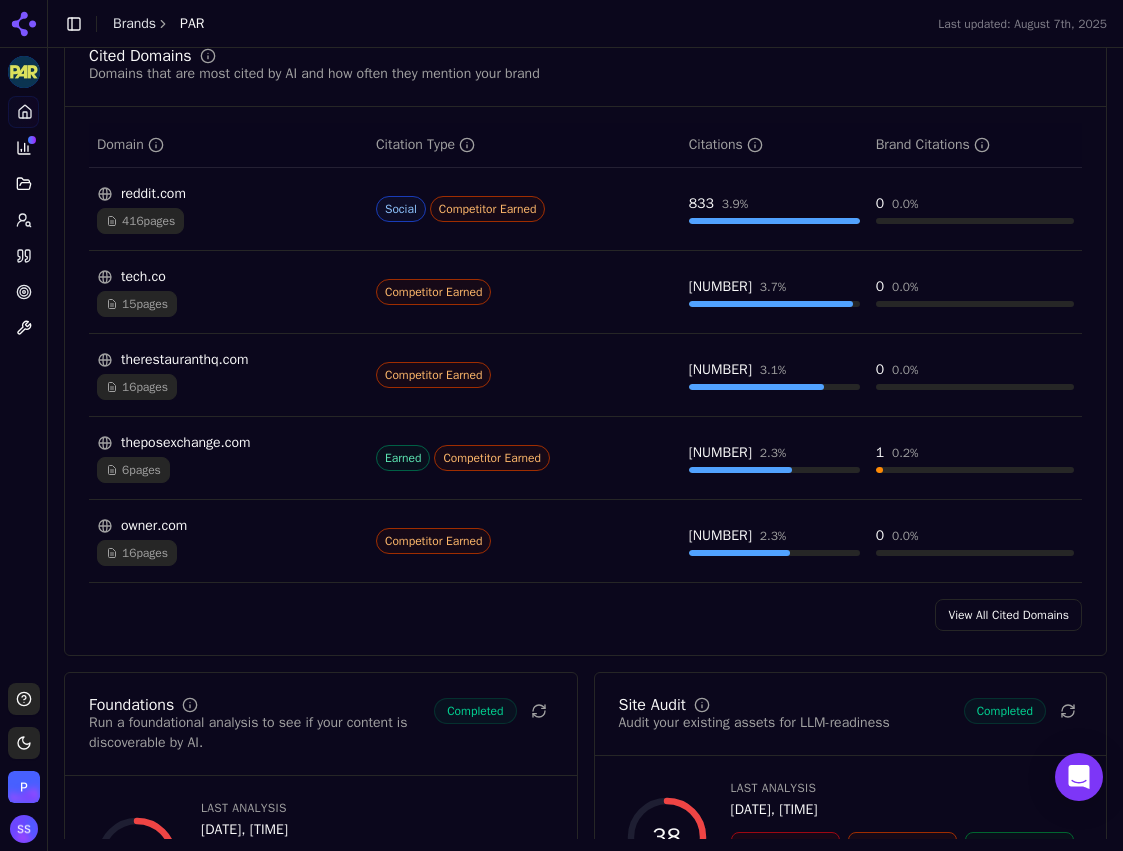click on "View All Cited Domains" at bounding box center (1008, 615) 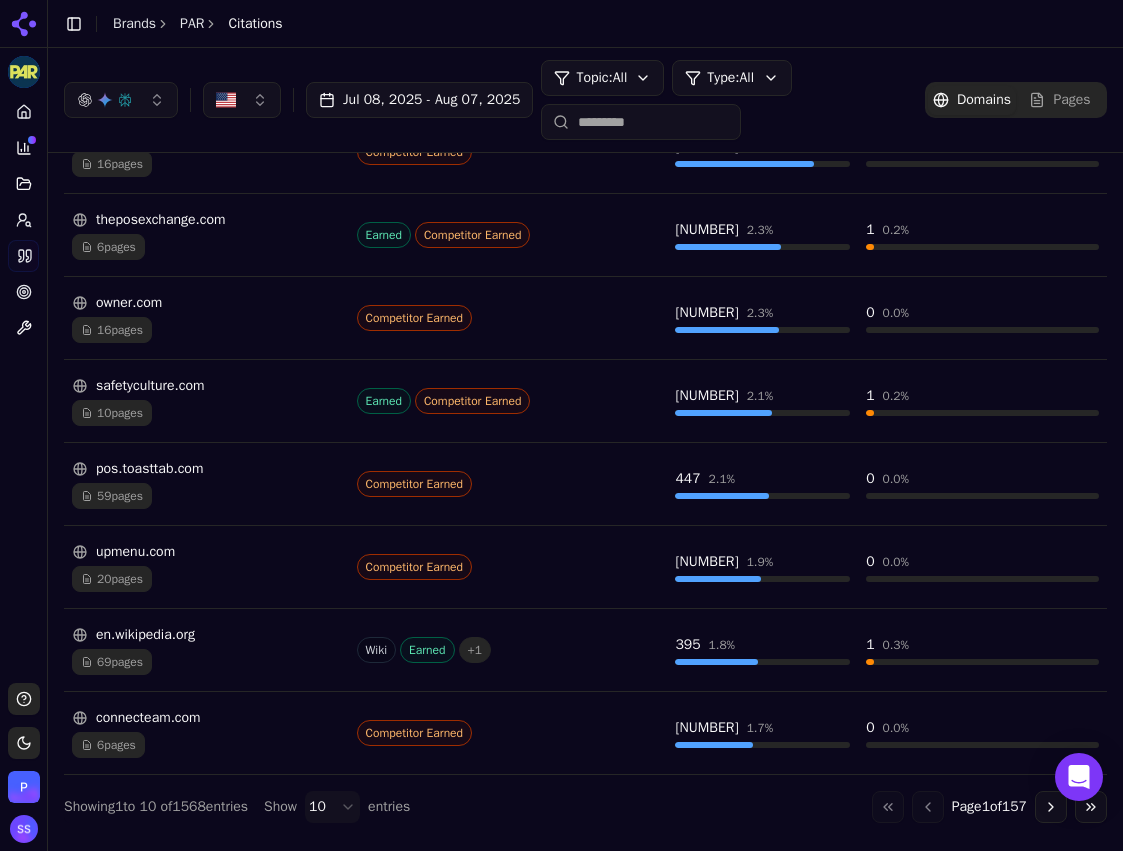 scroll, scrollTop: 530, scrollLeft: 0, axis: vertical 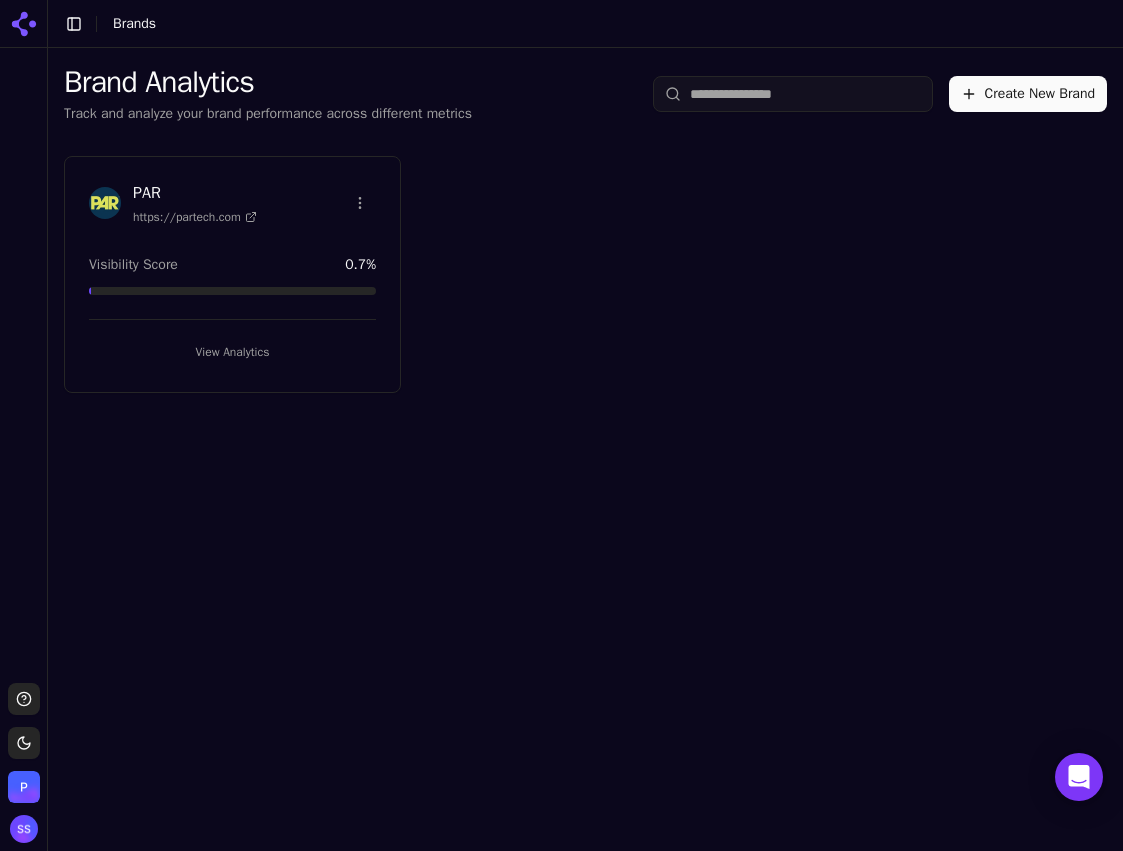click on "View Analytics" at bounding box center [232, 352] 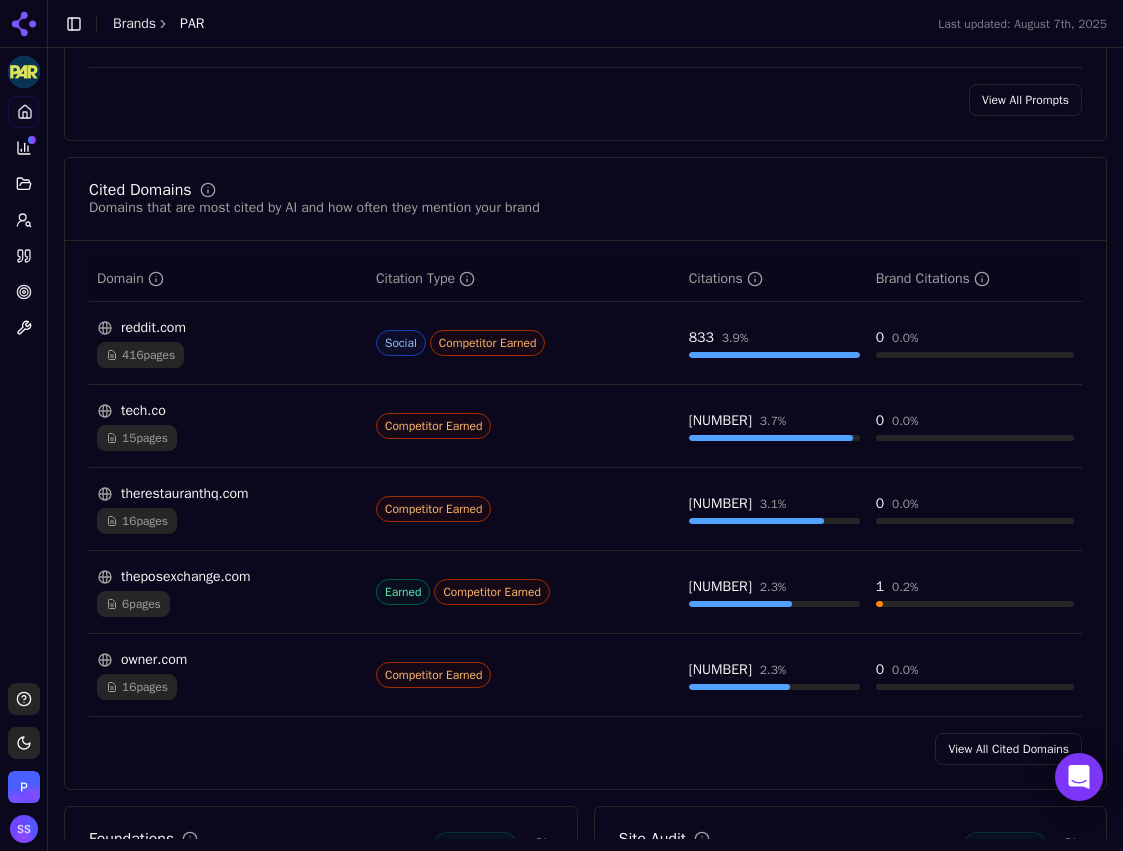 scroll, scrollTop: 1763, scrollLeft: 0, axis: vertical 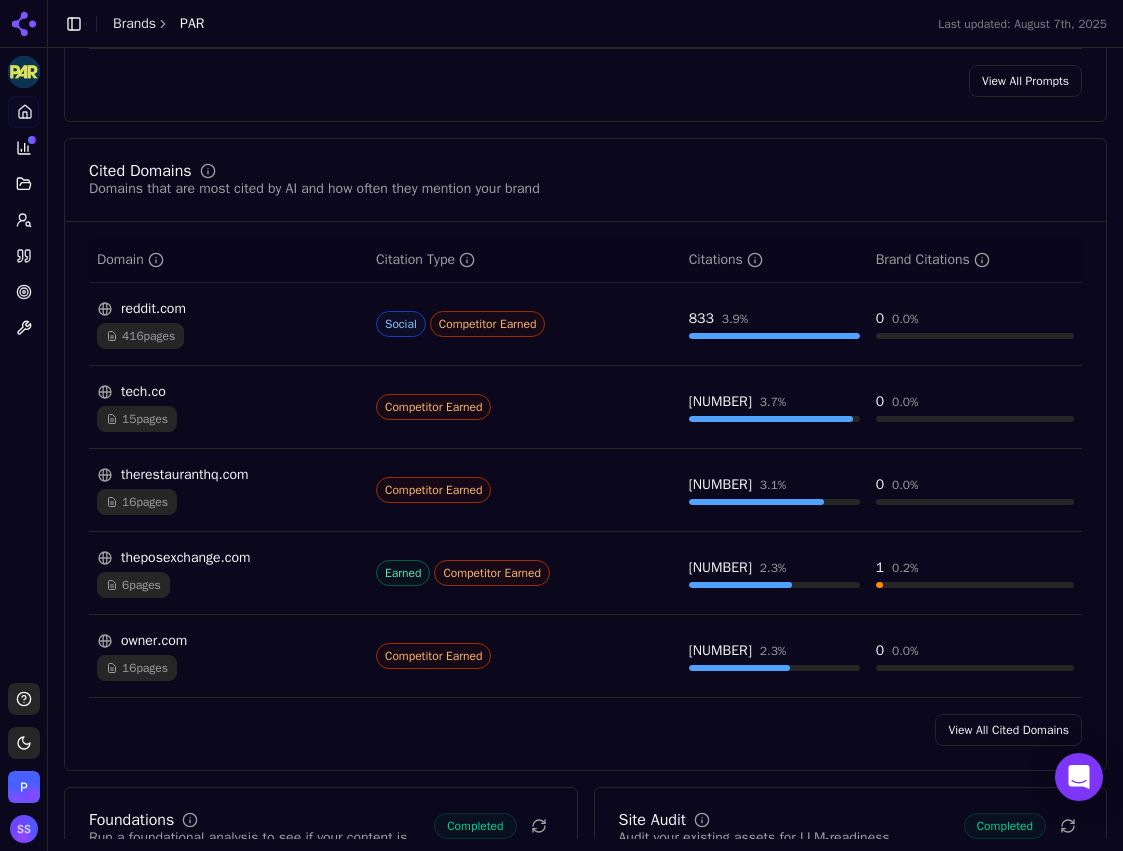 click on "View All Cited Domains" at bounding box center (1008, 730) 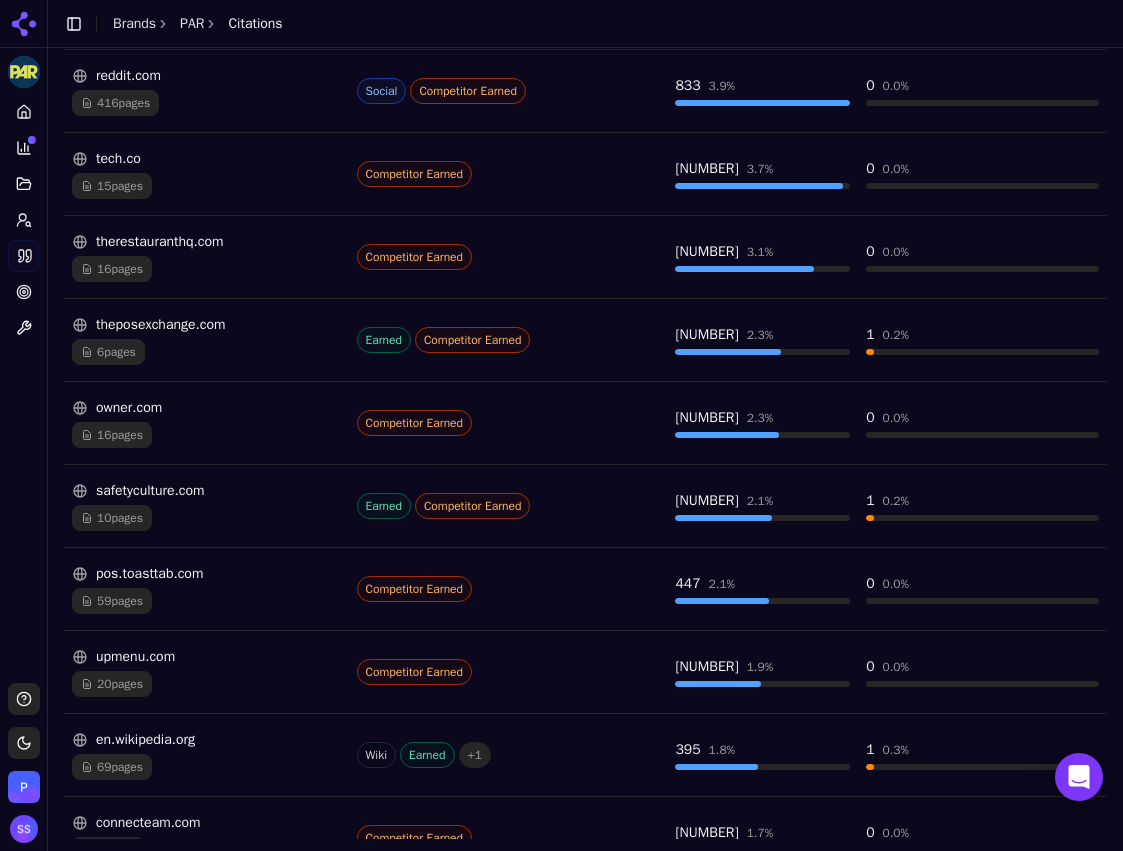 scroll, scrollTop: 530, scrollLeft: 0, axis: vertical 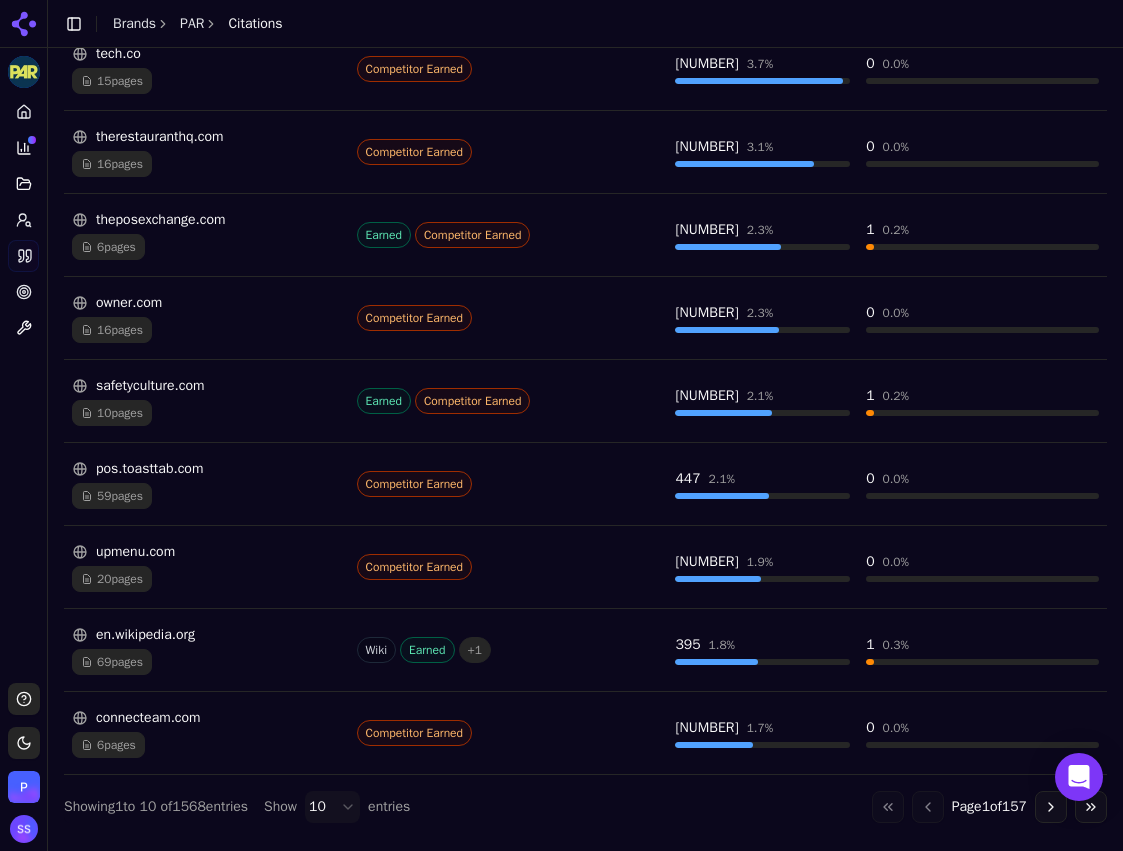 click on "Go to next page" at bounding box center [1051, 807] 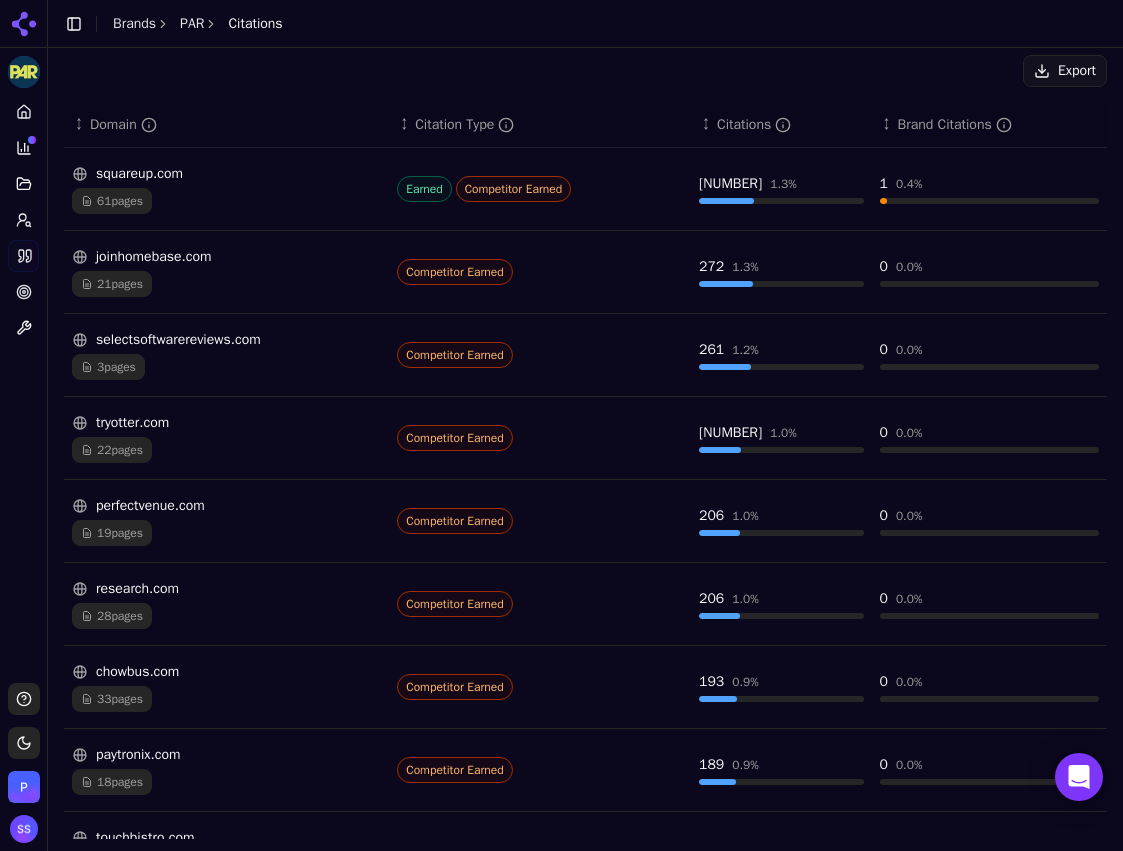 scroll, scrollTop: 530, scrollLeft: 0, axis: vertical 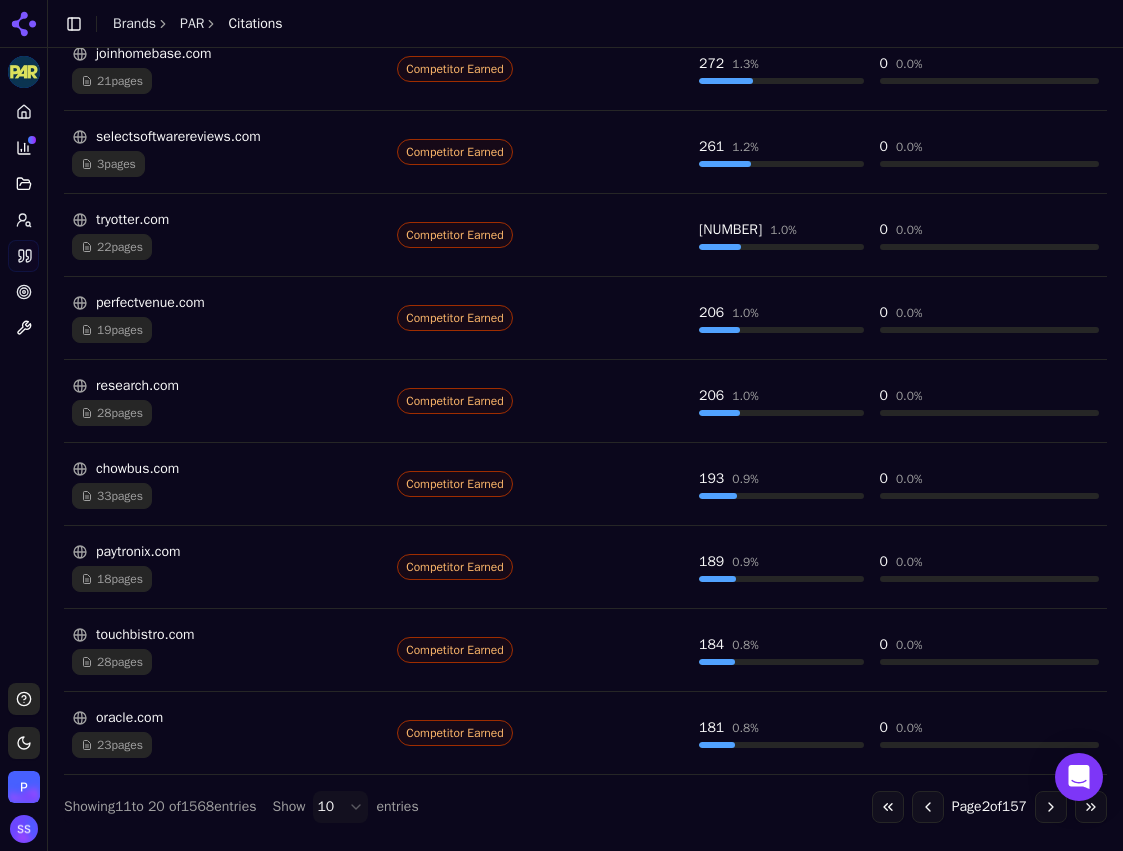 click on "Go to previous page" at bounding box center (928, 807) 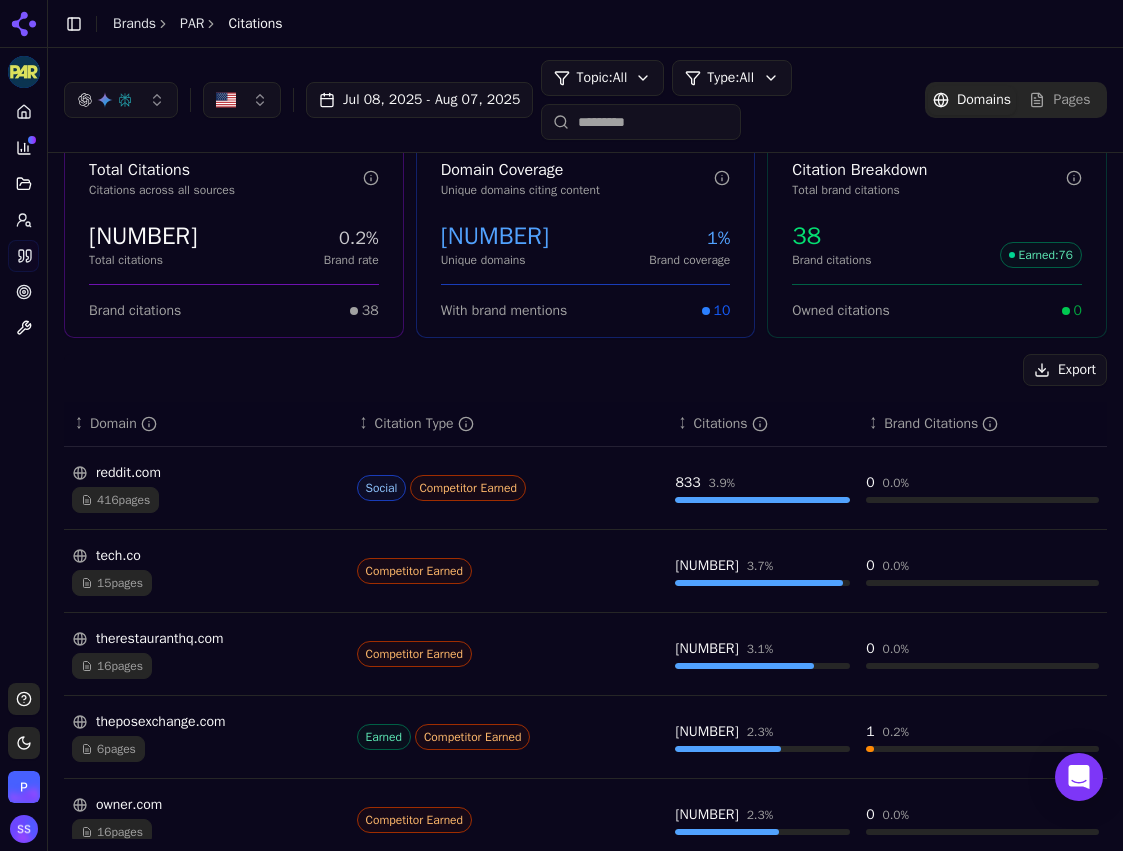 scroll, scrollTop: 0, scrollLeft: 0, axis: both 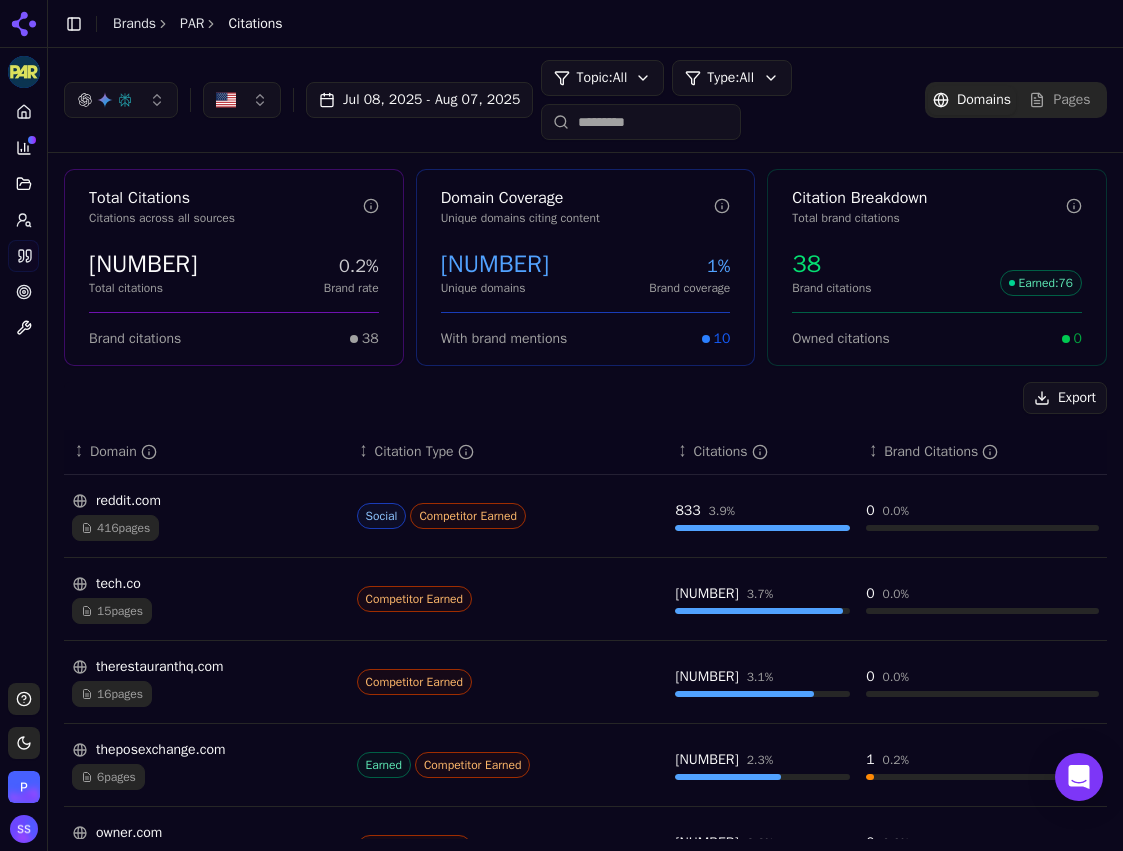 click on "therestauranthq.com" at bounding box center (206, 667) 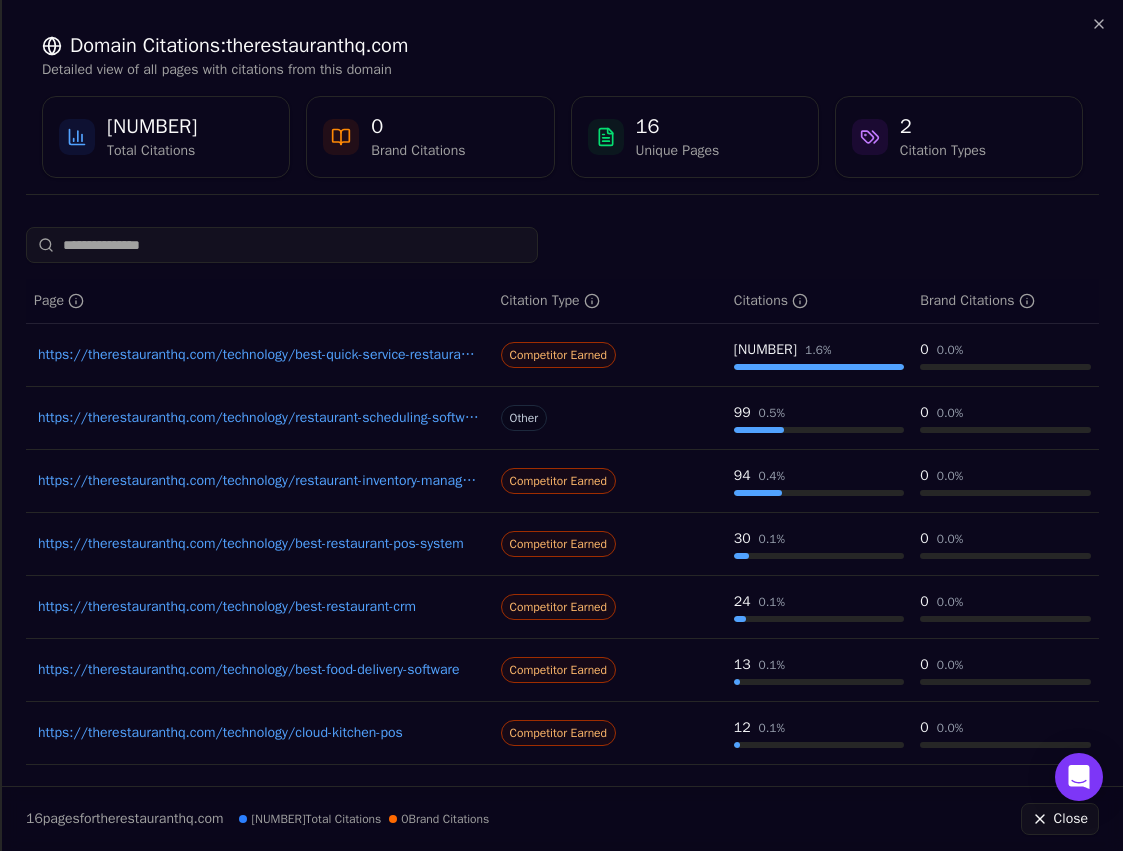 click on "https://therestauranthq.com/technology/best-restaurant-pos-system" at bounding box center [259, 544] 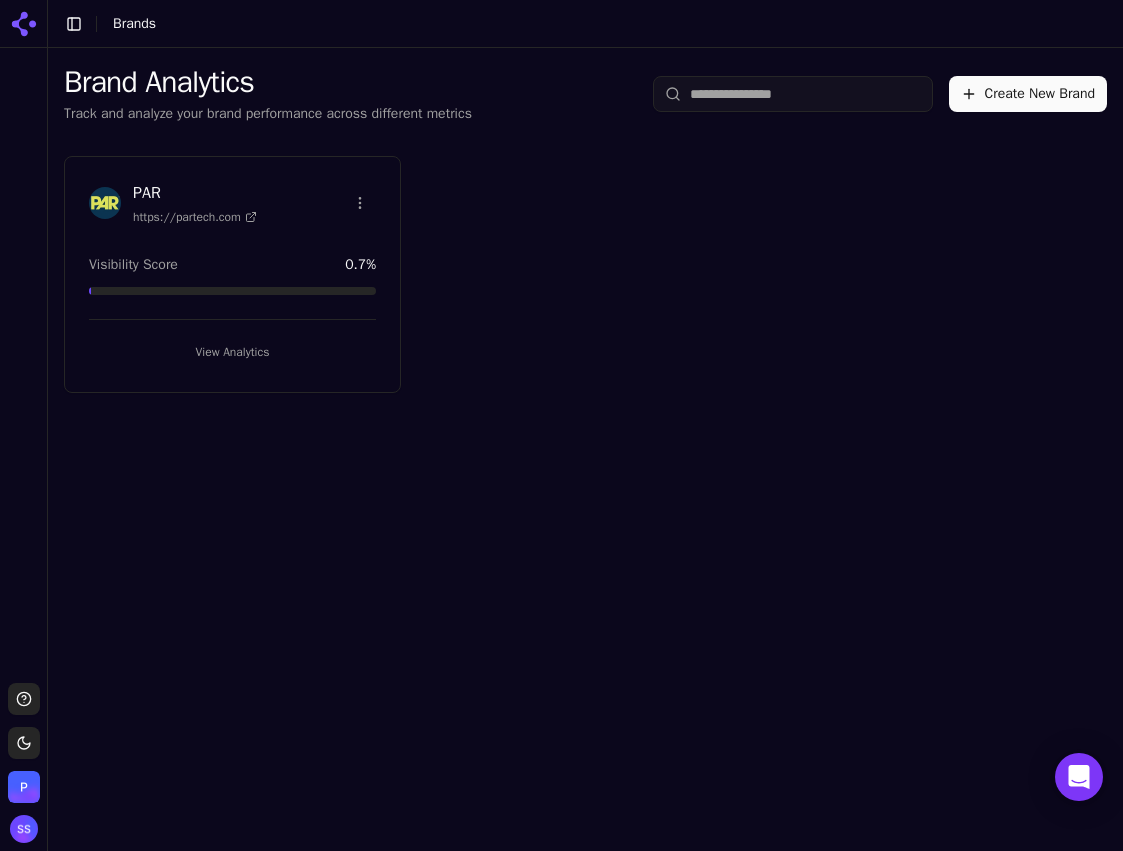 click on "PAR https://partech.com Visibility Score 0.7 % View Analytics" at bounding box center [232, 274] 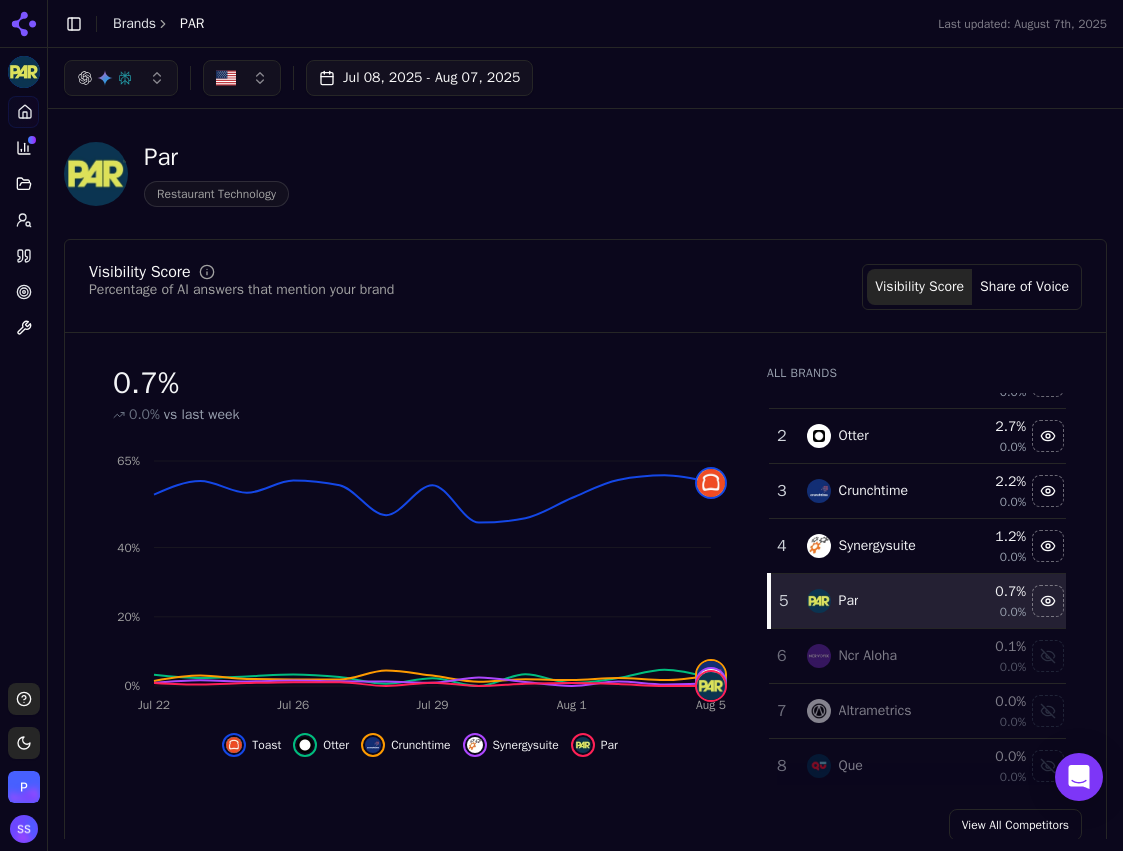 scroll, scrollTop: 40, scrollLeft: 0, axis: vertical 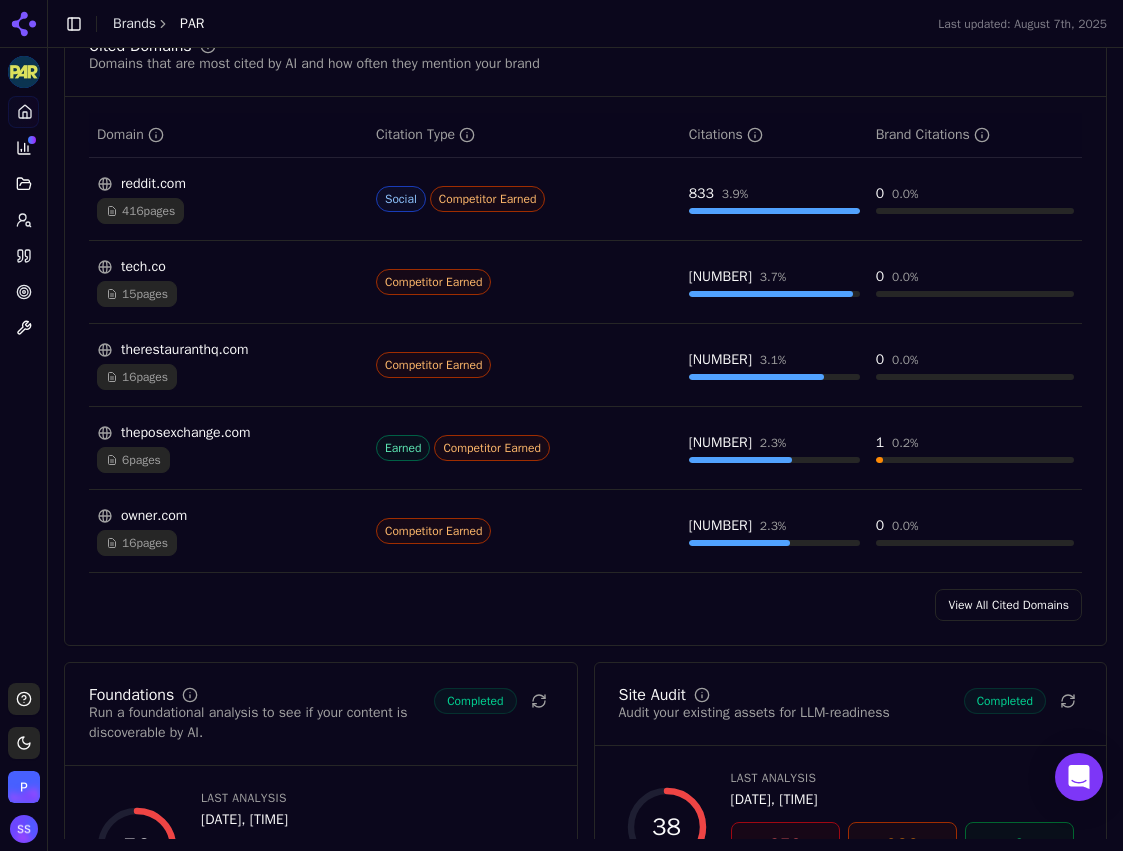 click on "View All Cited Domains" at bounding box center [1008, 605] 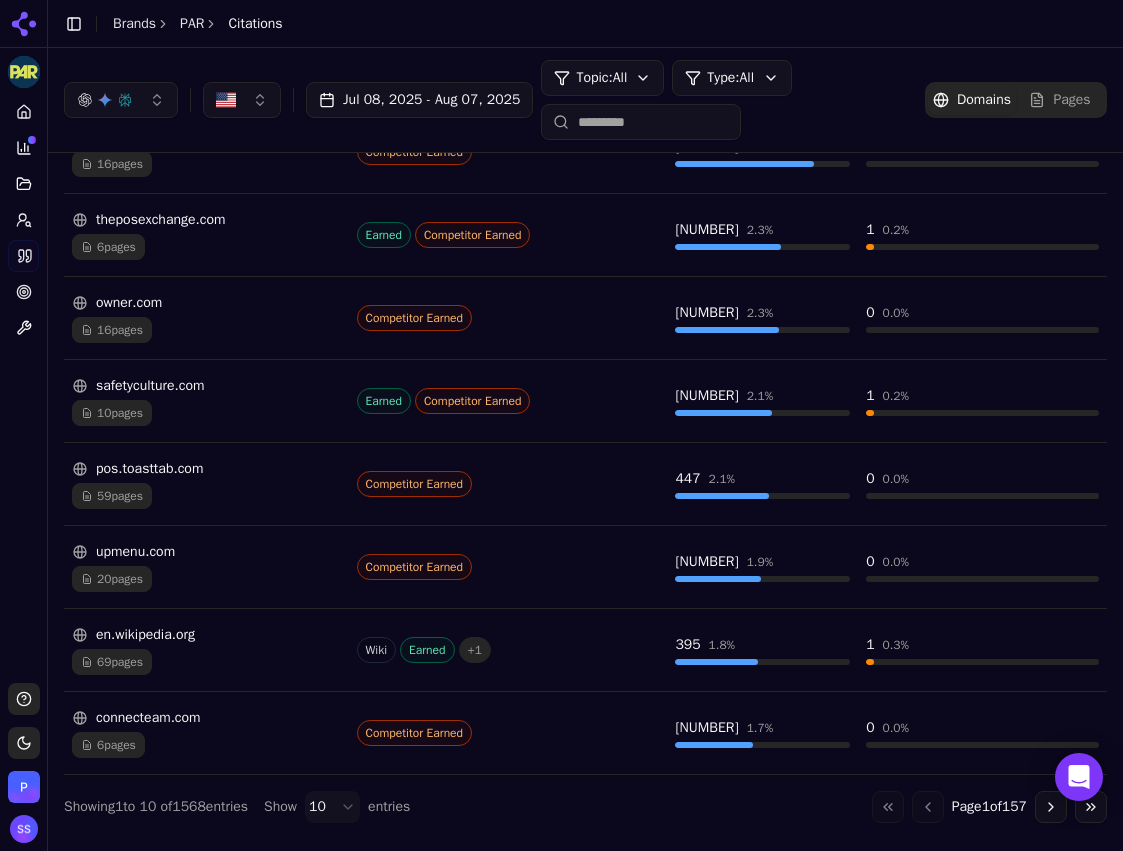 scroll, scrollTop: 530, scrollLeft: 0, axis: vertical 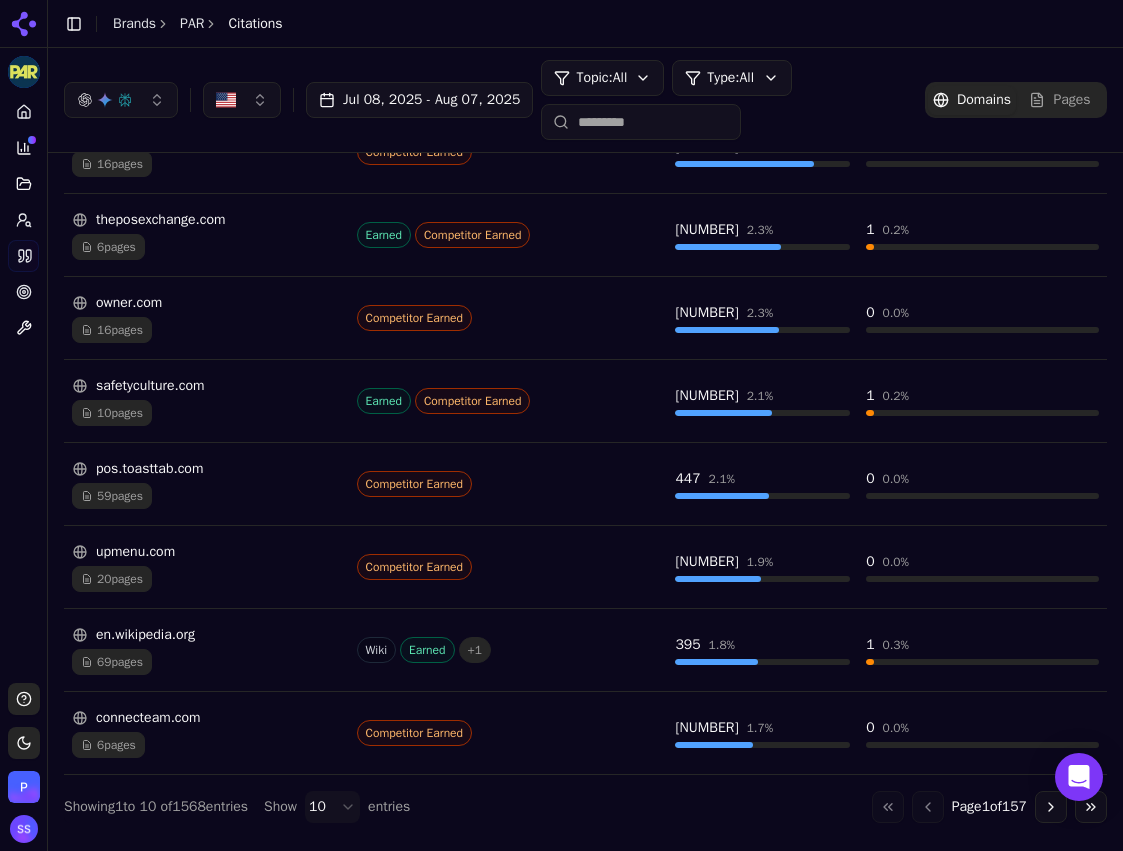 click on "pos.toasttab.com" at bounding box center (206, 469) 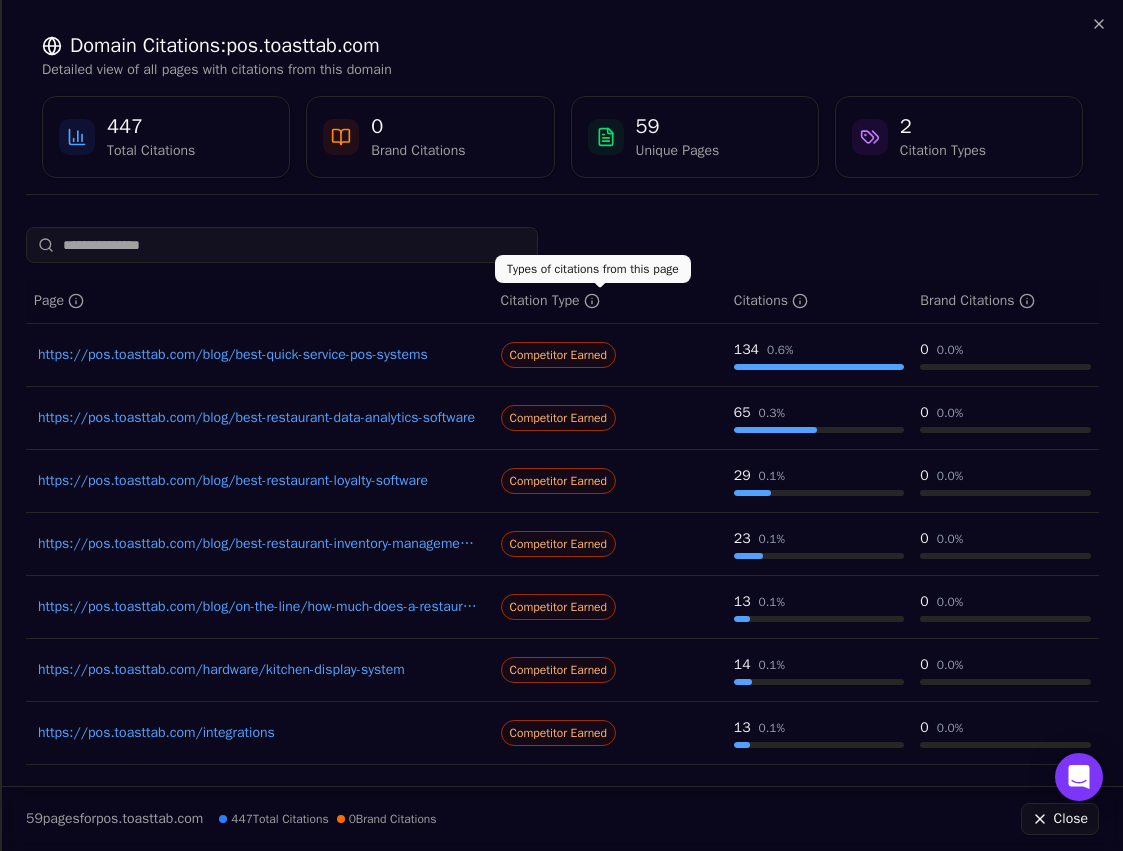 click 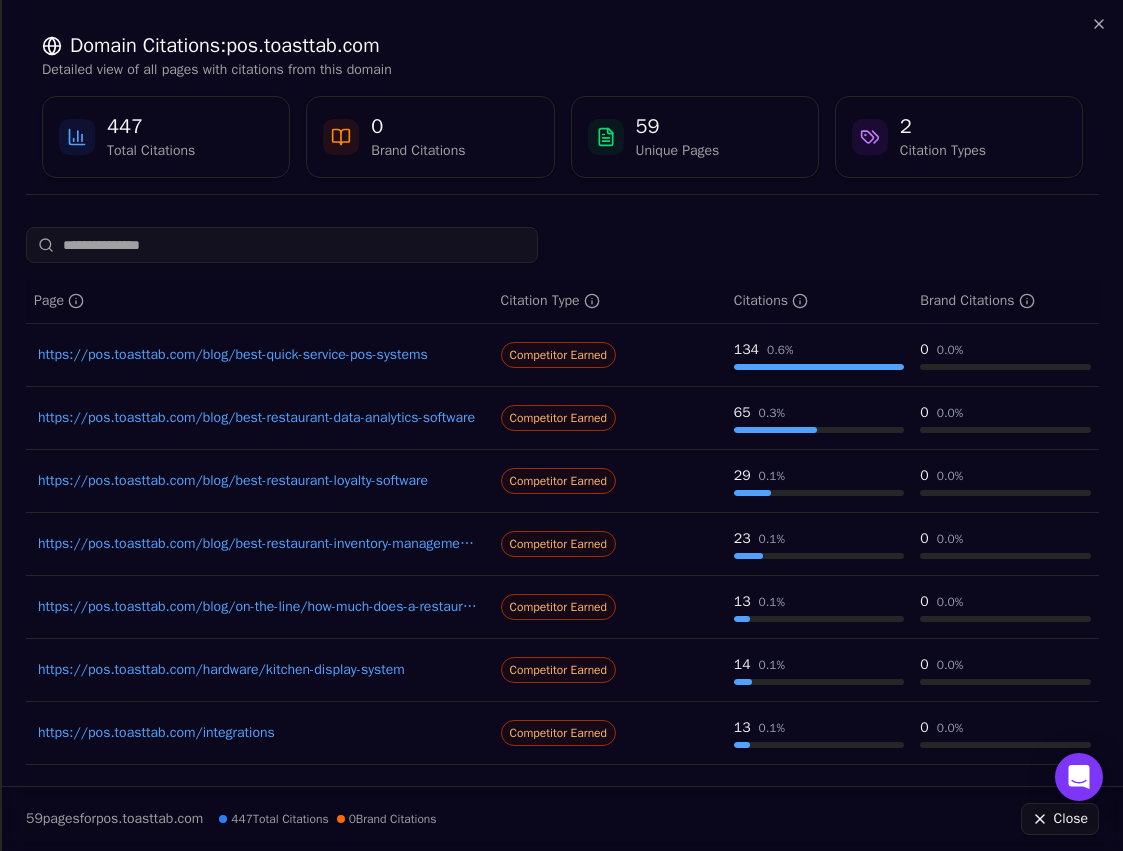click on "Competitor Earned" at bounding box center [559, 355] 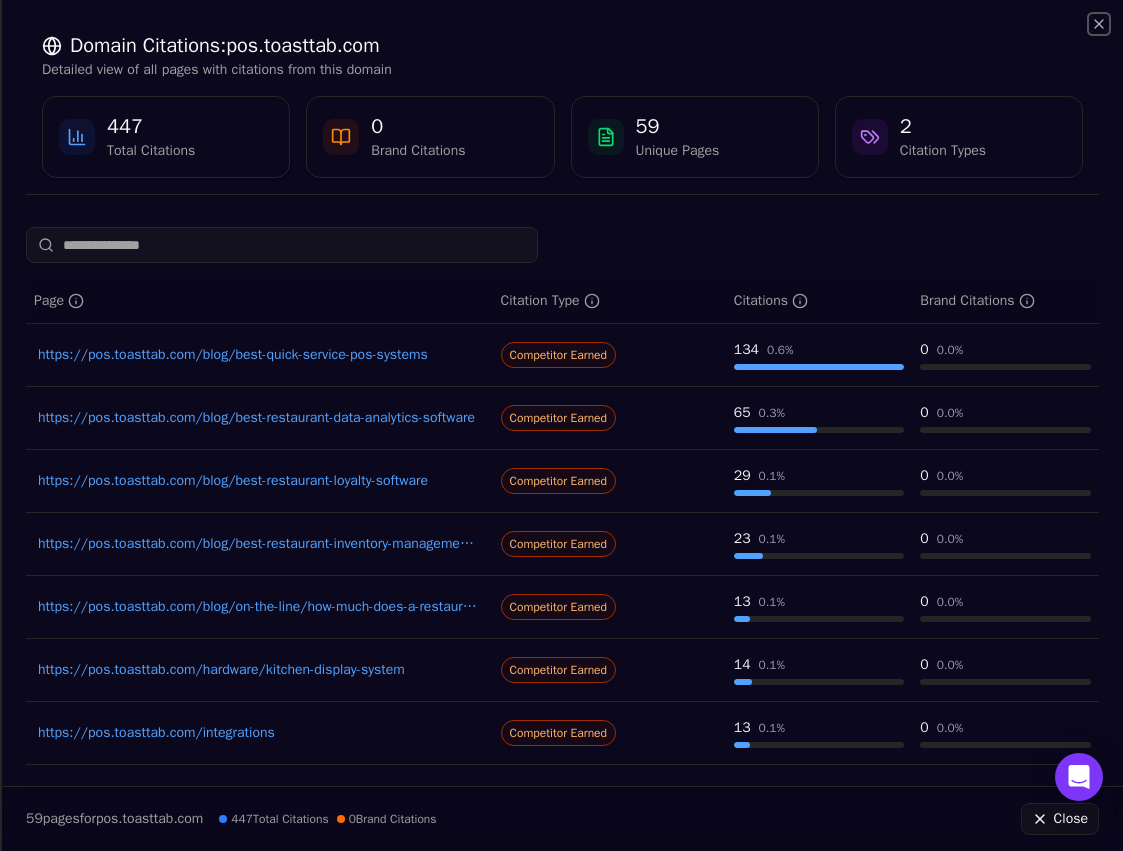 click 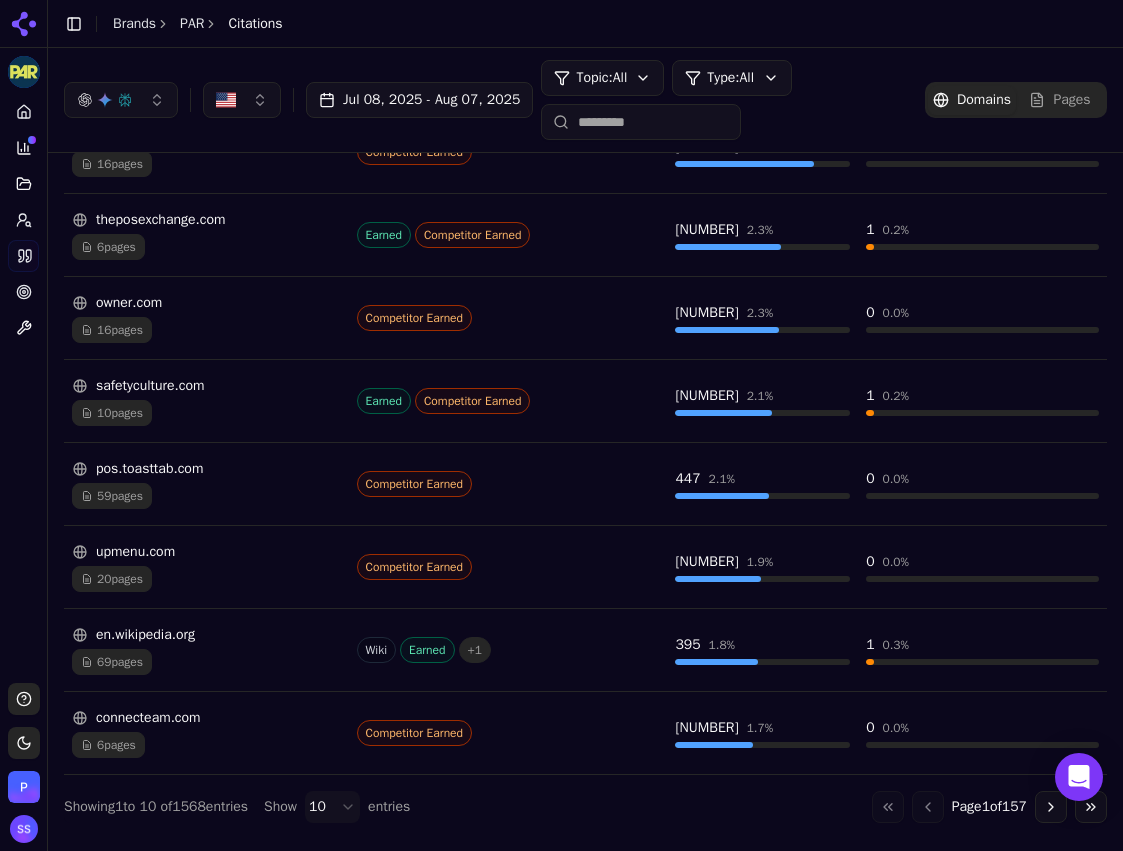 click on "Go to next page" at bounding box center [1051, 807] 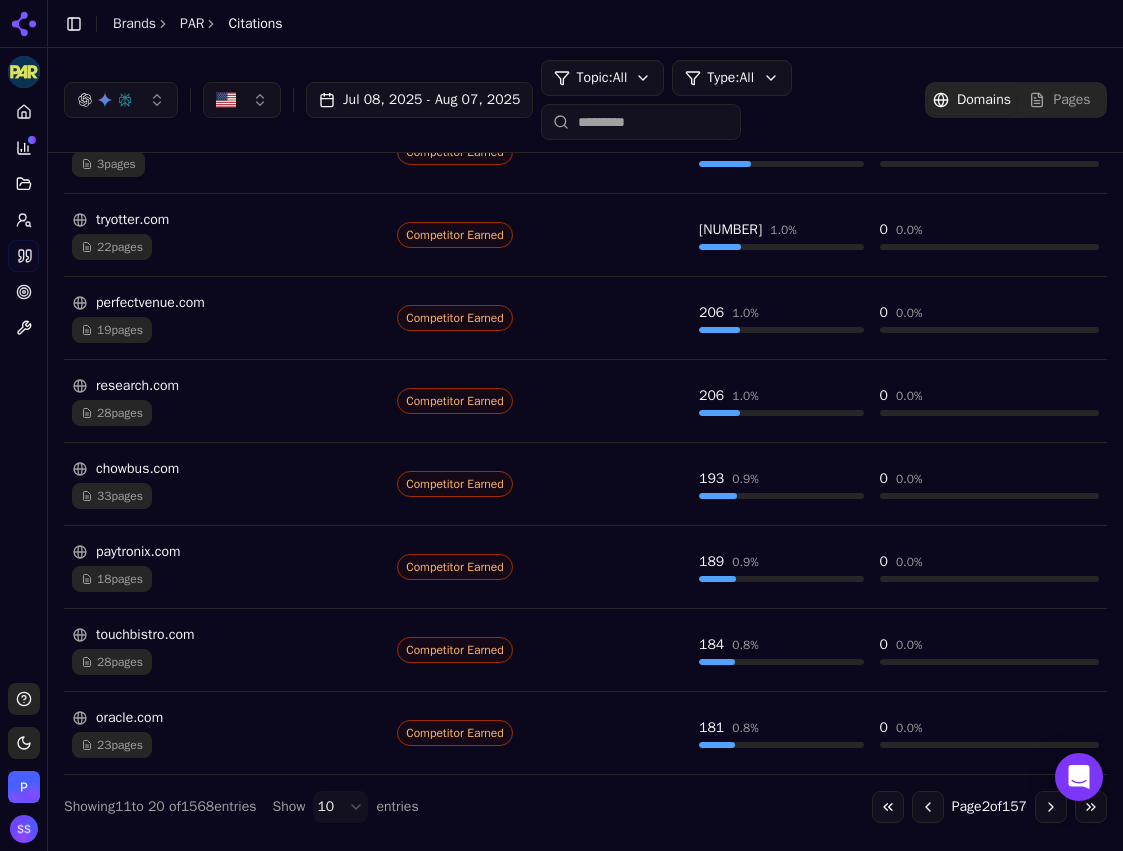 click on "22  pages" at bounding box center [226, 247] 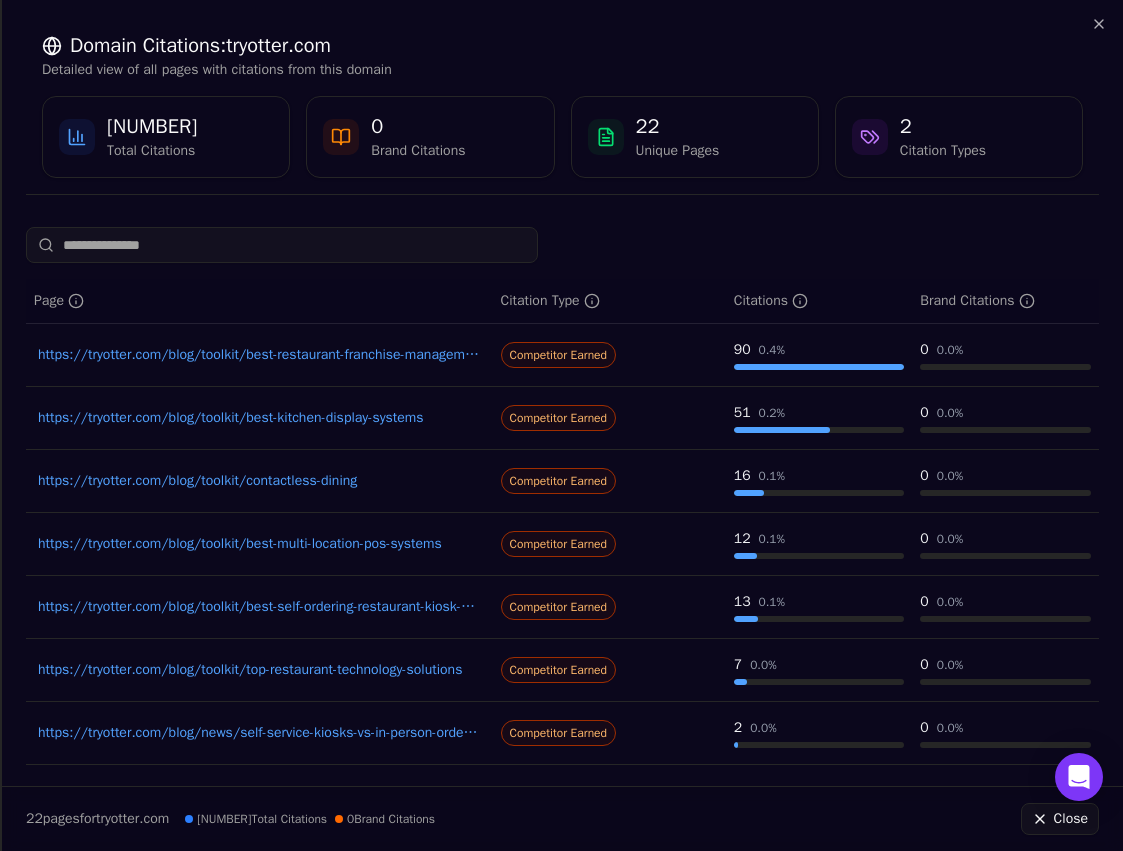 click on "https://tryotter.com/blog/toolkit/best-restaurant-franchise-management-software" at bounding box center (259, 355) 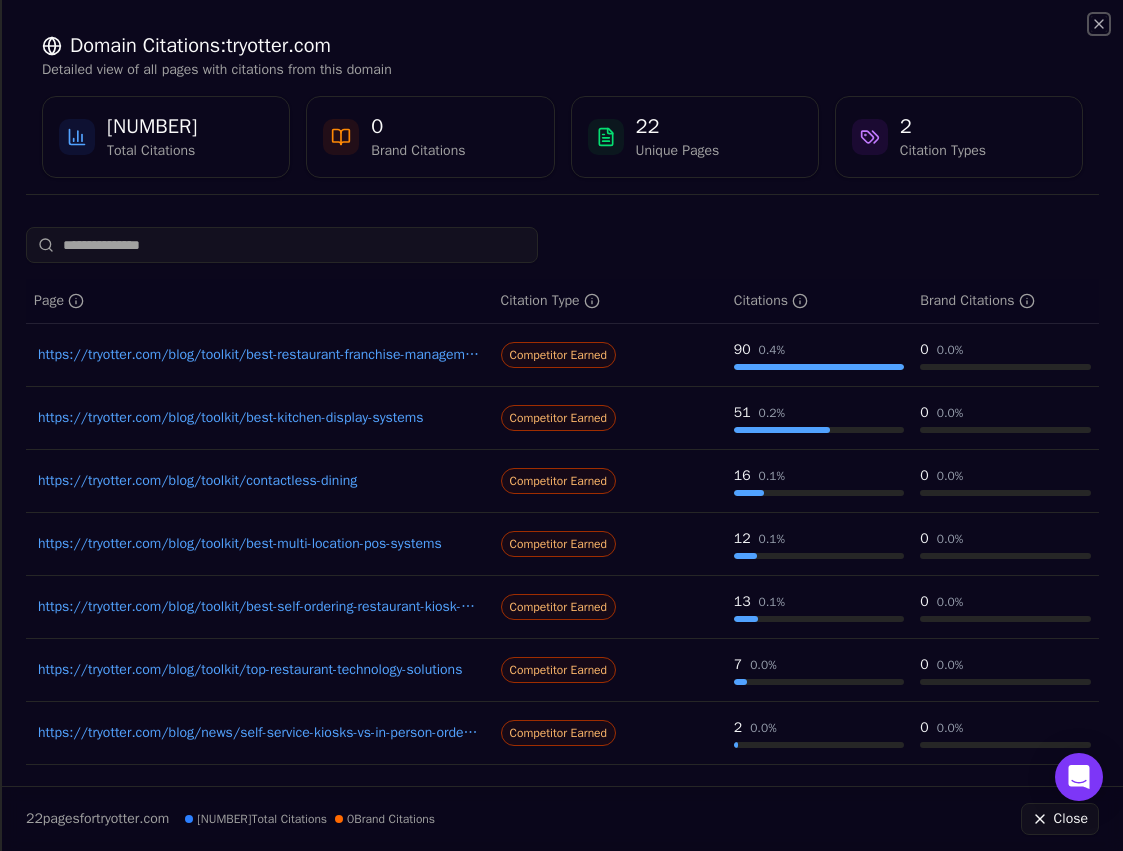 click 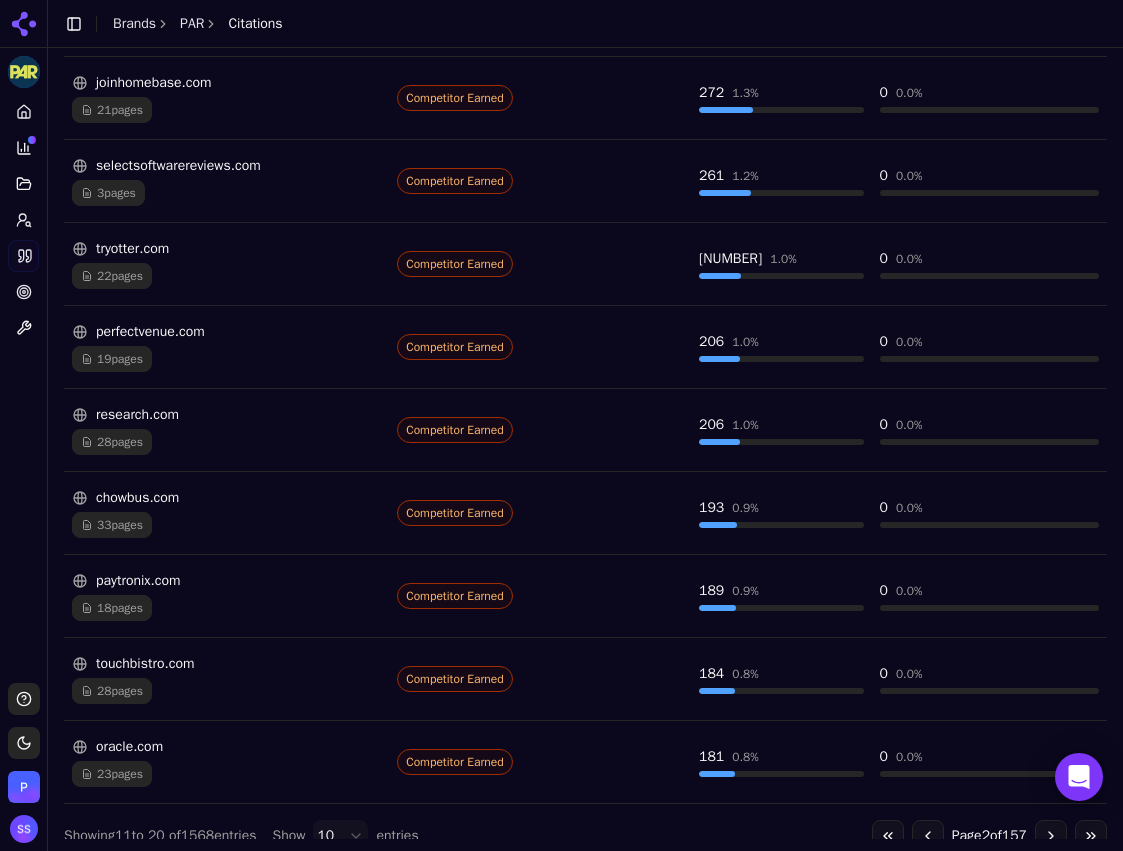 scroll, scrollTop: 530, scrollLeft: 0, axis: vertical 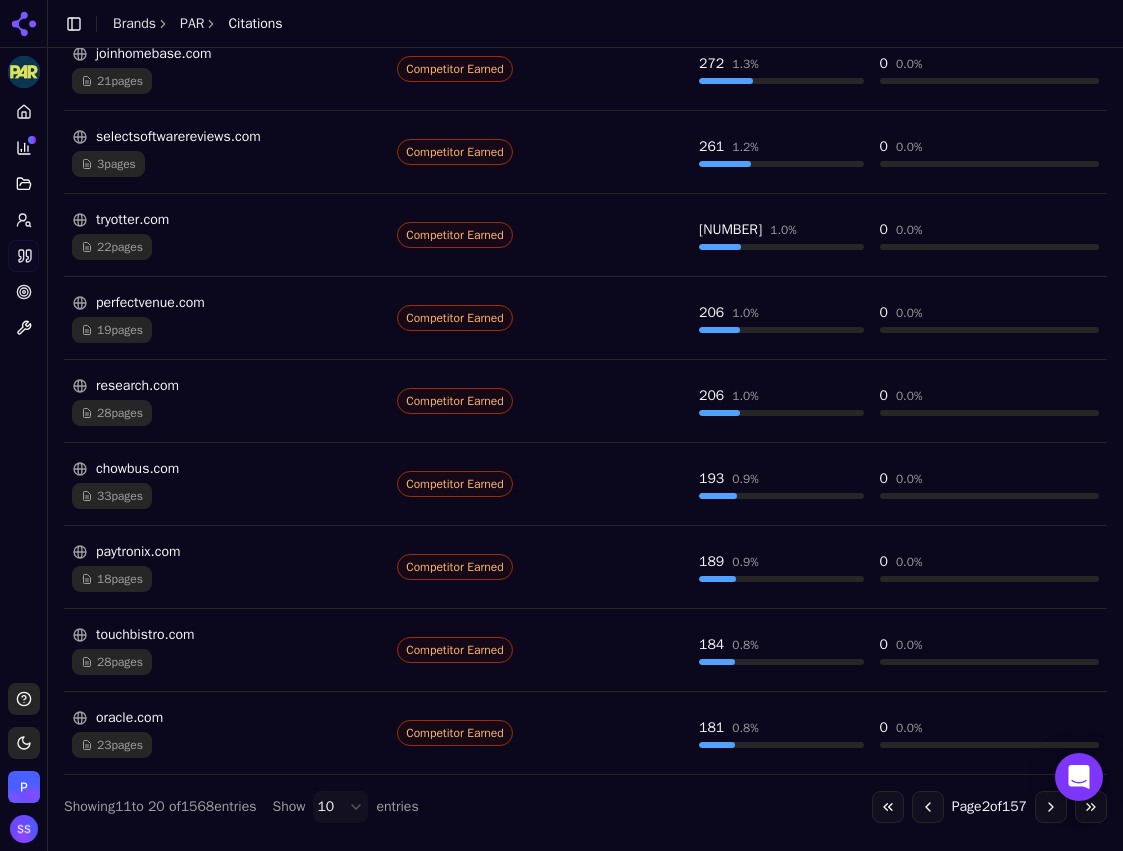 click on "Go to previous page" at bounding box center [928, 807] 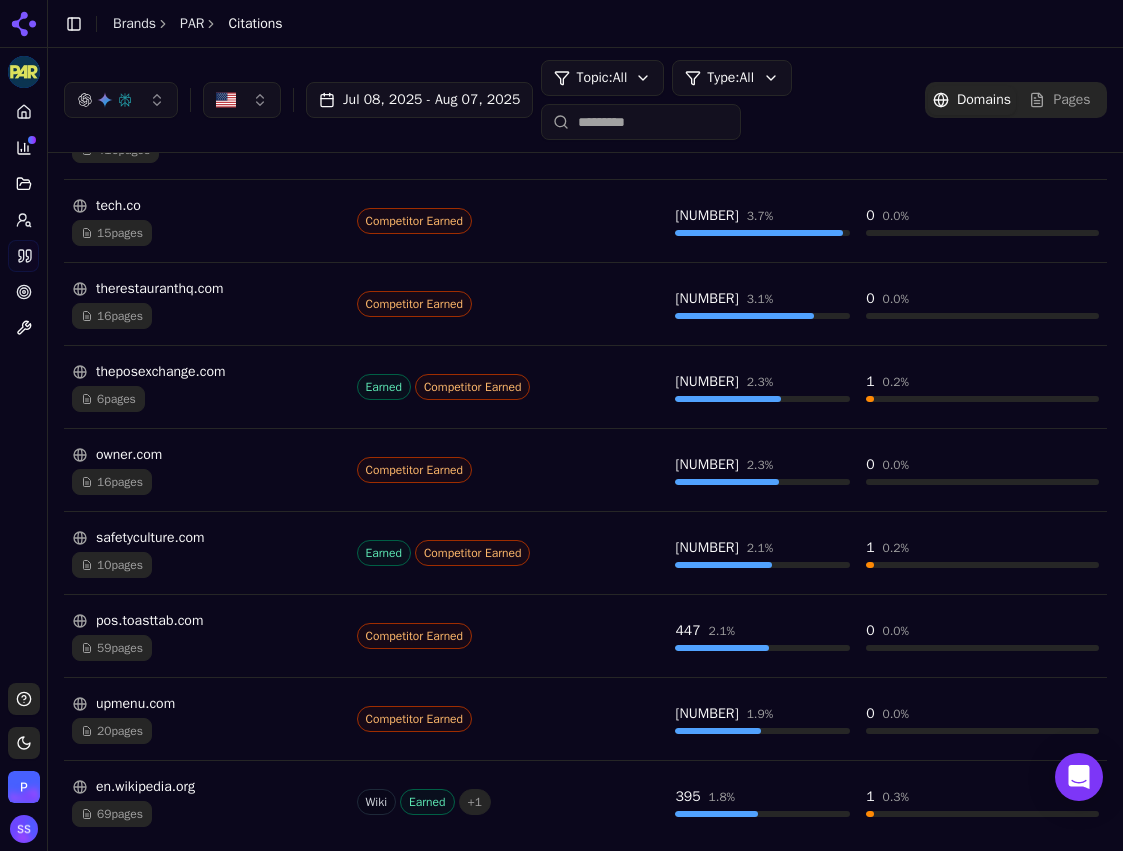 scroll, scrollTop: 373, scrollLeft: 0, axis: vertical 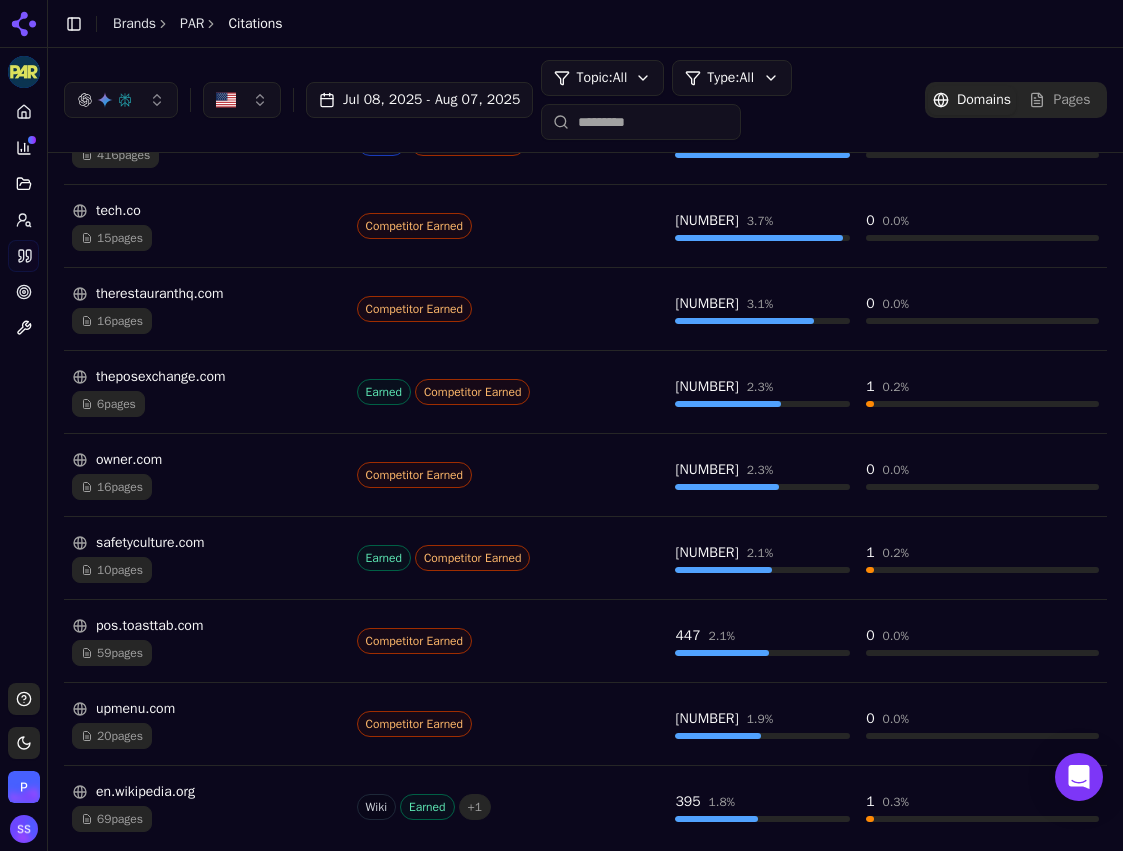 click on "pos.toasttab.com [NUMBER]  pages" at bounding box center (206, 641) 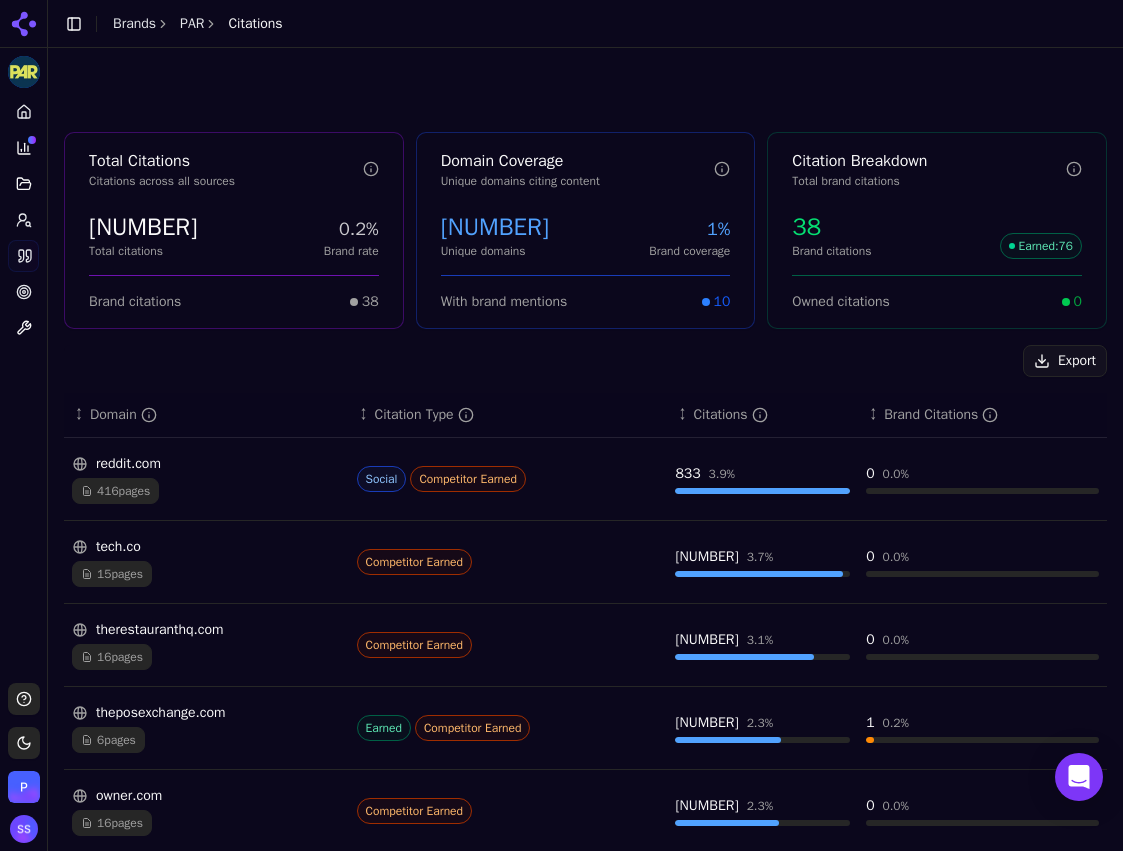 scroll, scrollTop: 0, scrollLeft: 0, axis: both 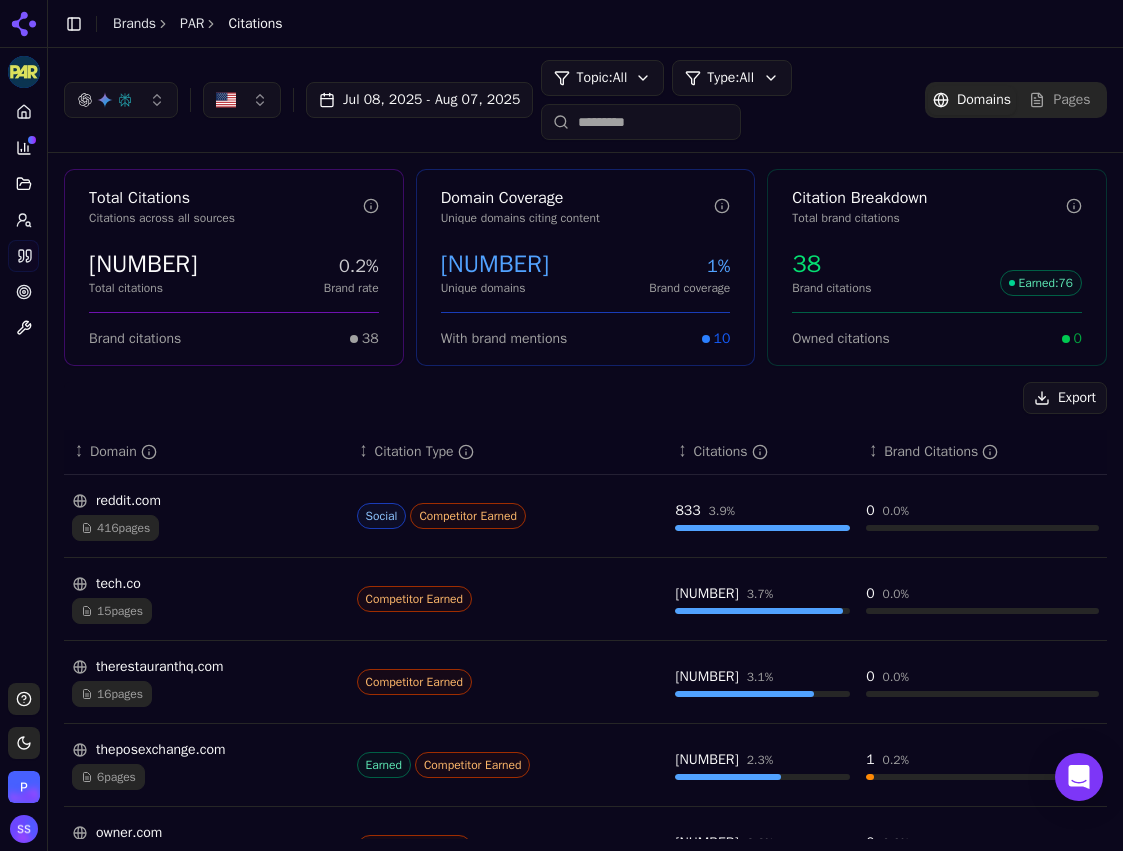 click on "[NUMBER]  pages" at bounding box center [206, 528] 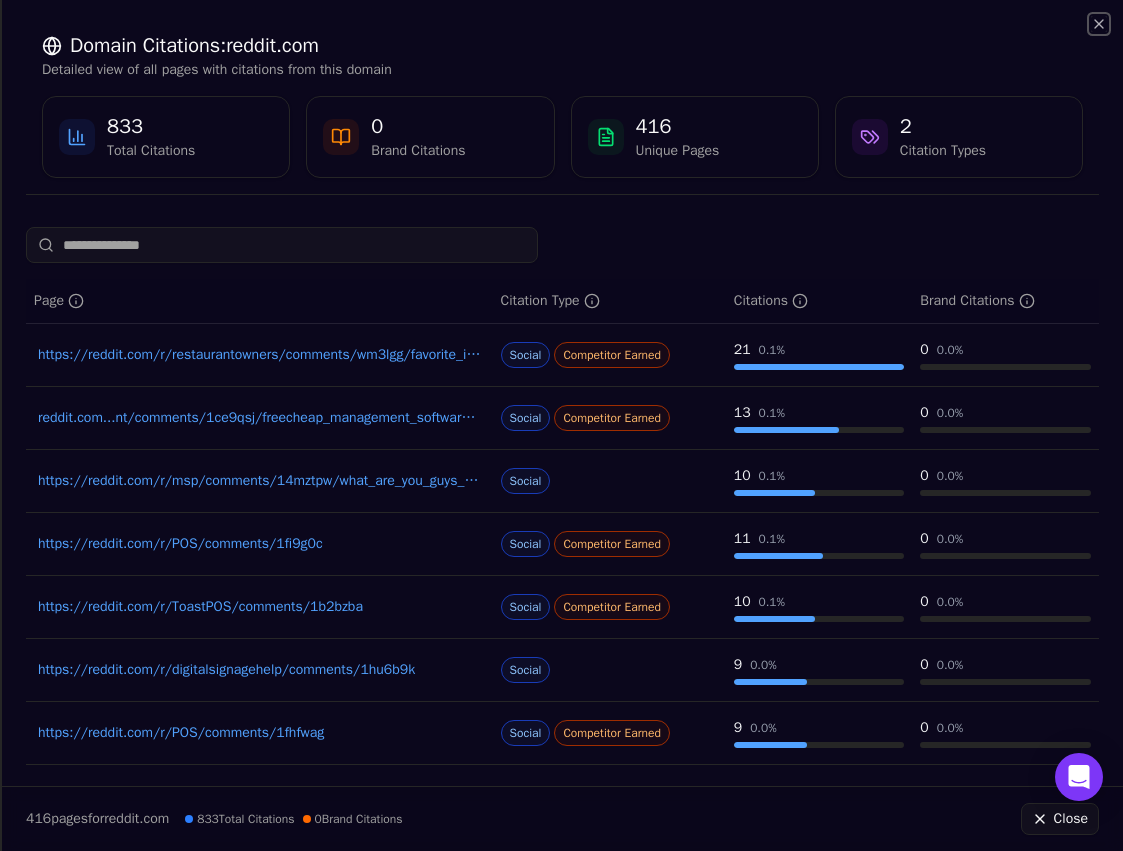 click 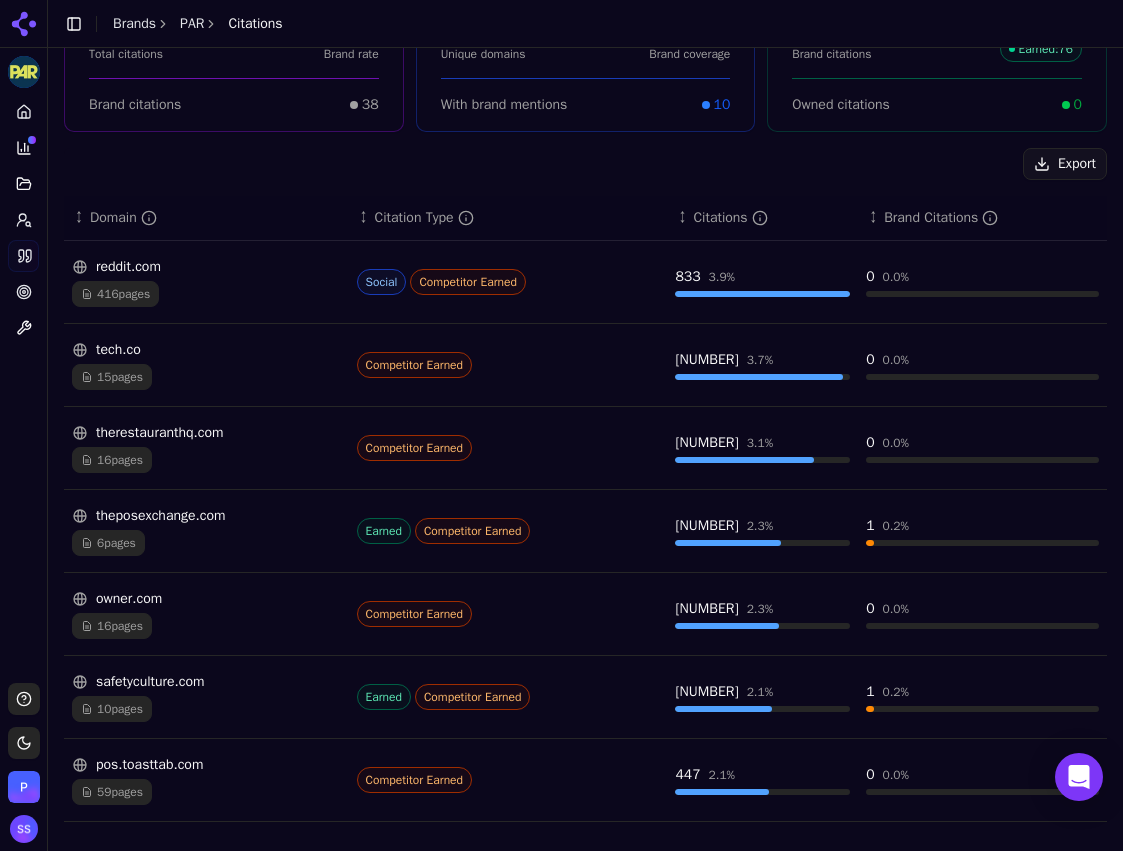 scroll, scrollTop: 241, scrollLeft: 0, axis: vertical 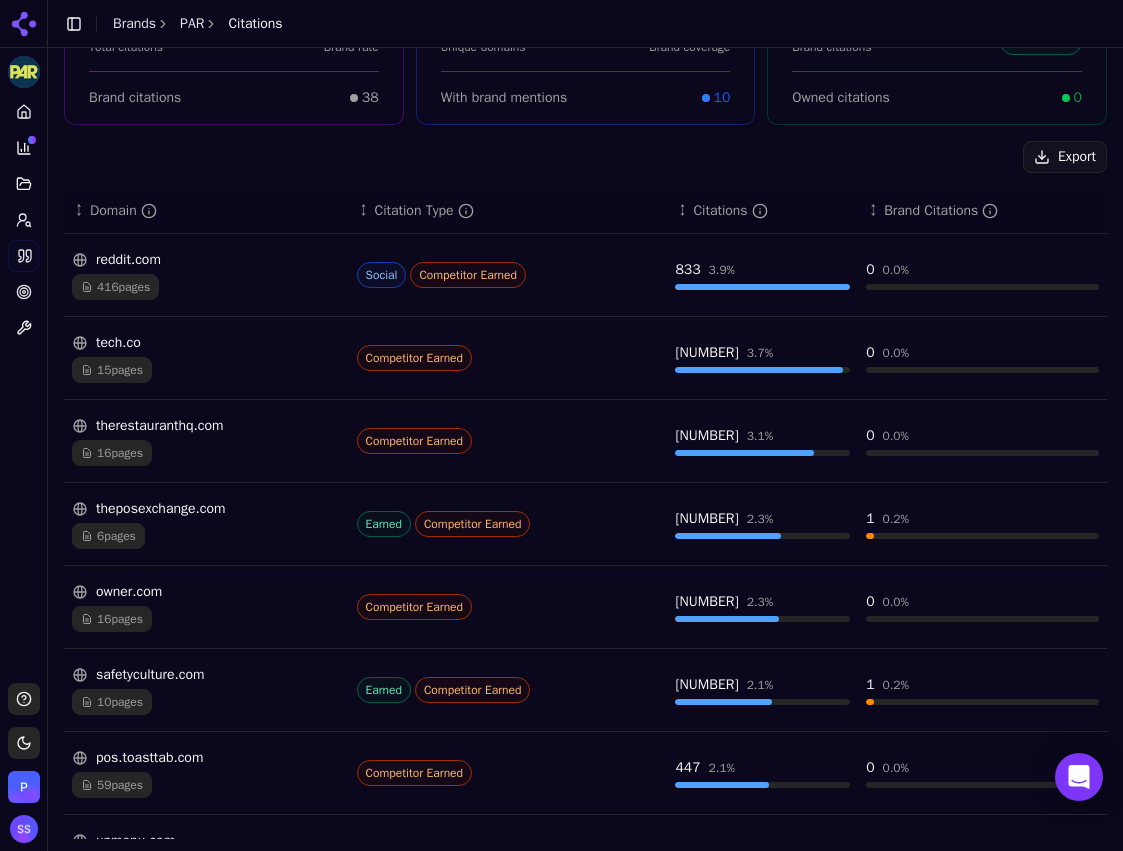click on "Export" at bounding box center (1065, 157) 